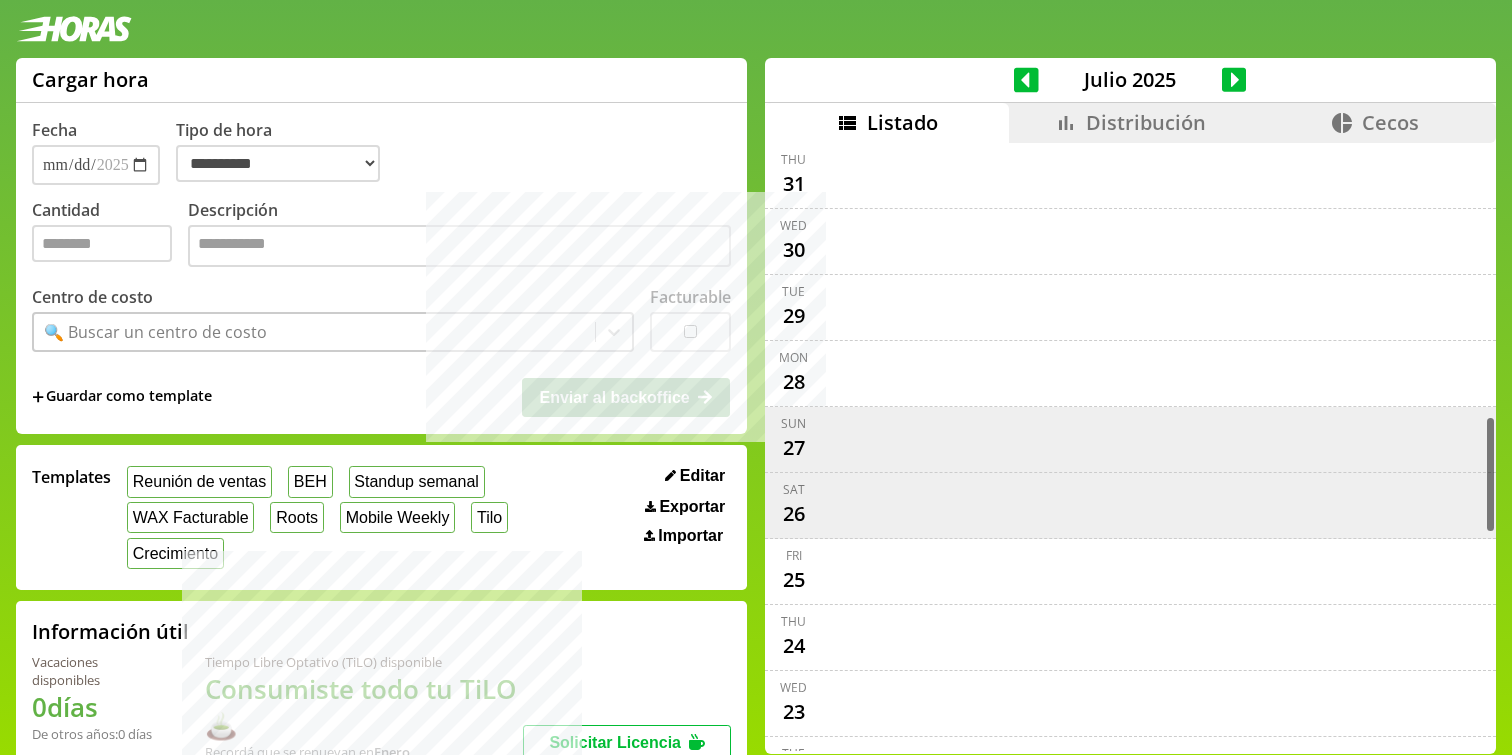 scroll, scrollTop: 44, scrollLeft: 0, axis: vertical 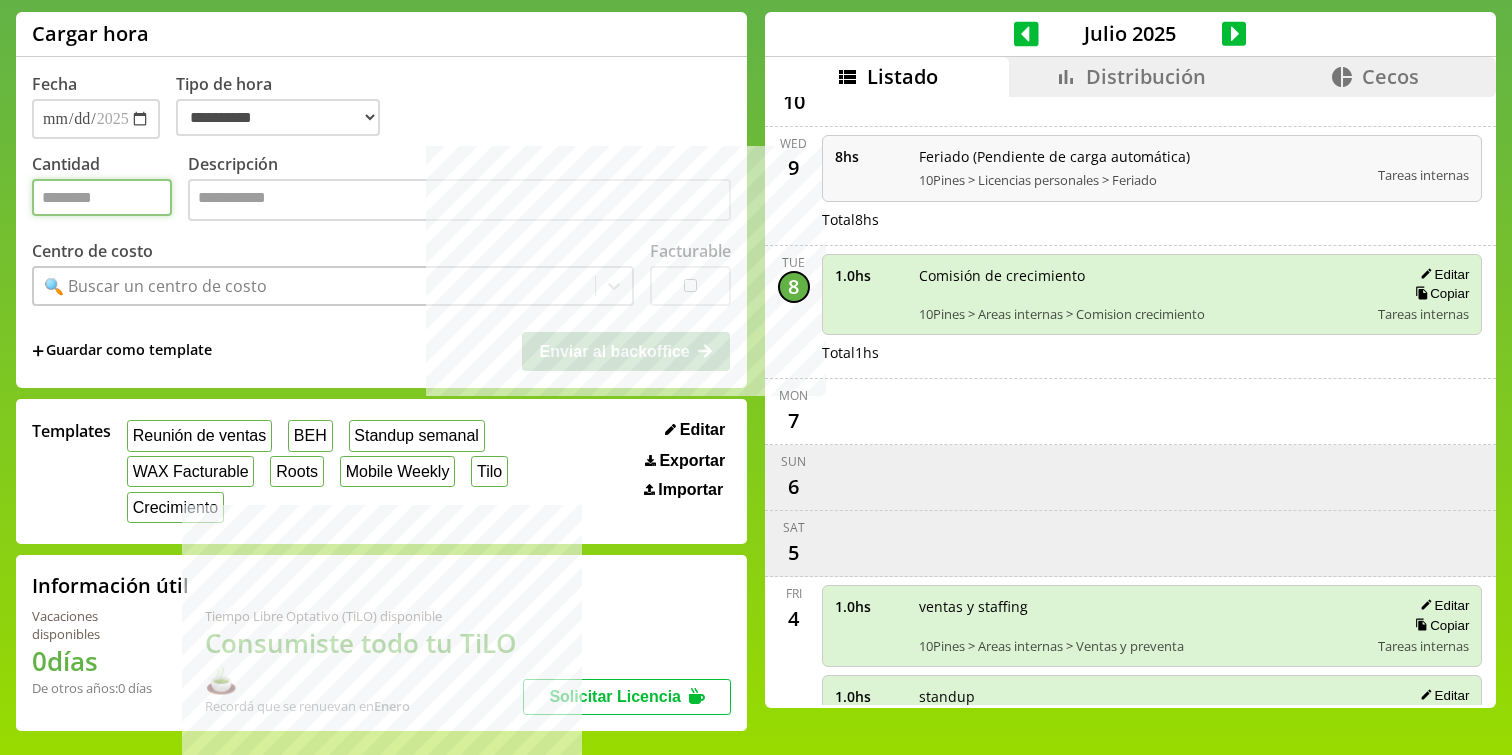 click on "Cantidad" at bounding box center (102, 197) 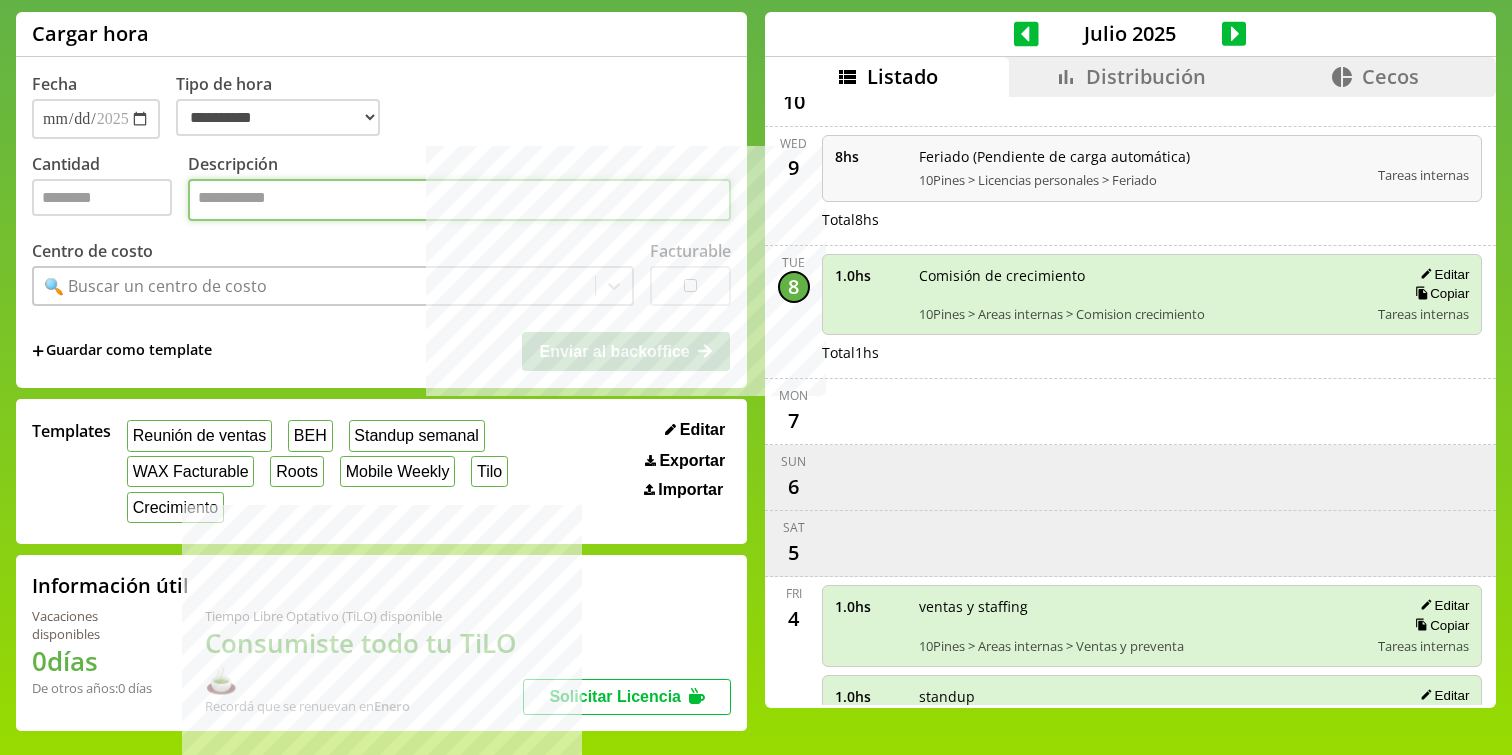 click on "Descripción" at bounding box center (459, 200) 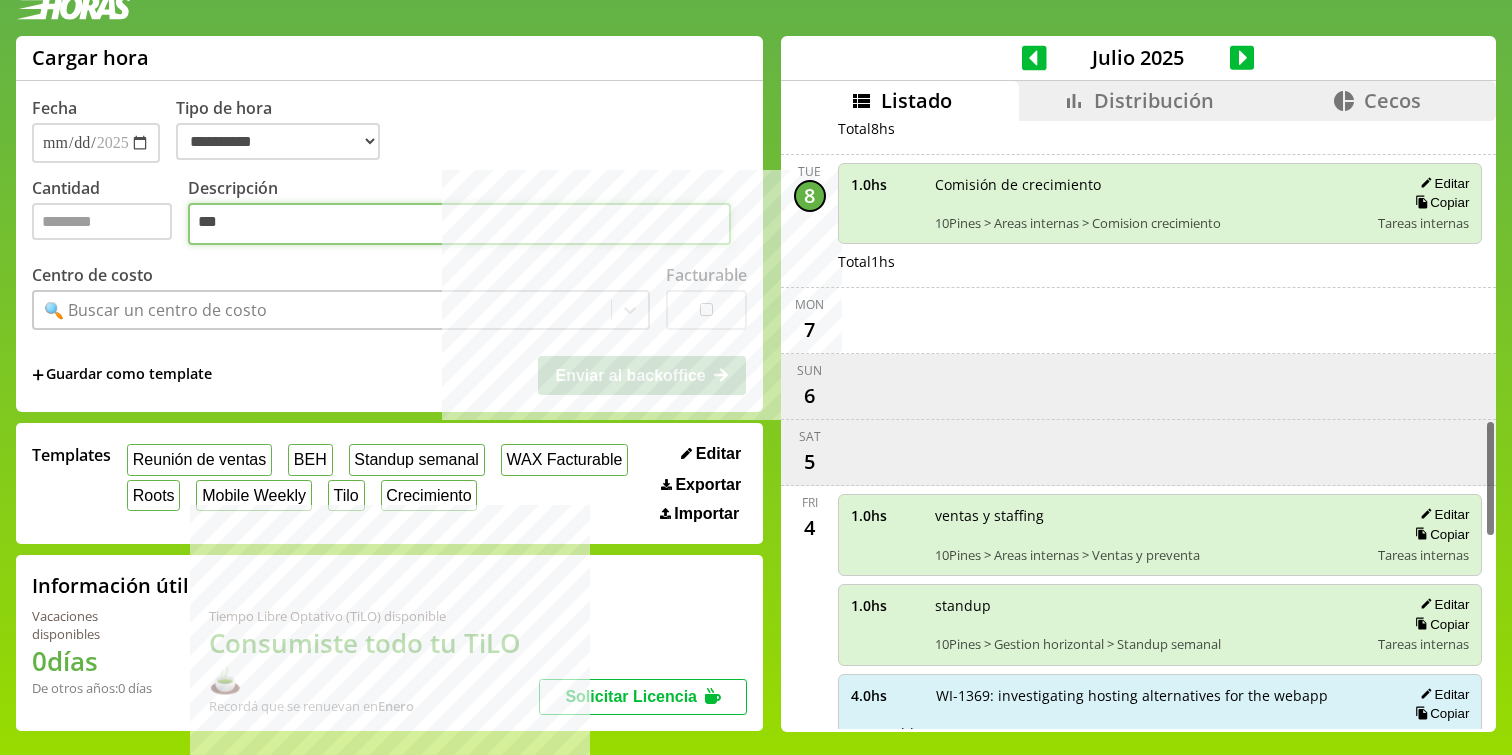 scroll, scrollTop: 1578, scrollLeft: 0, axis: vertical 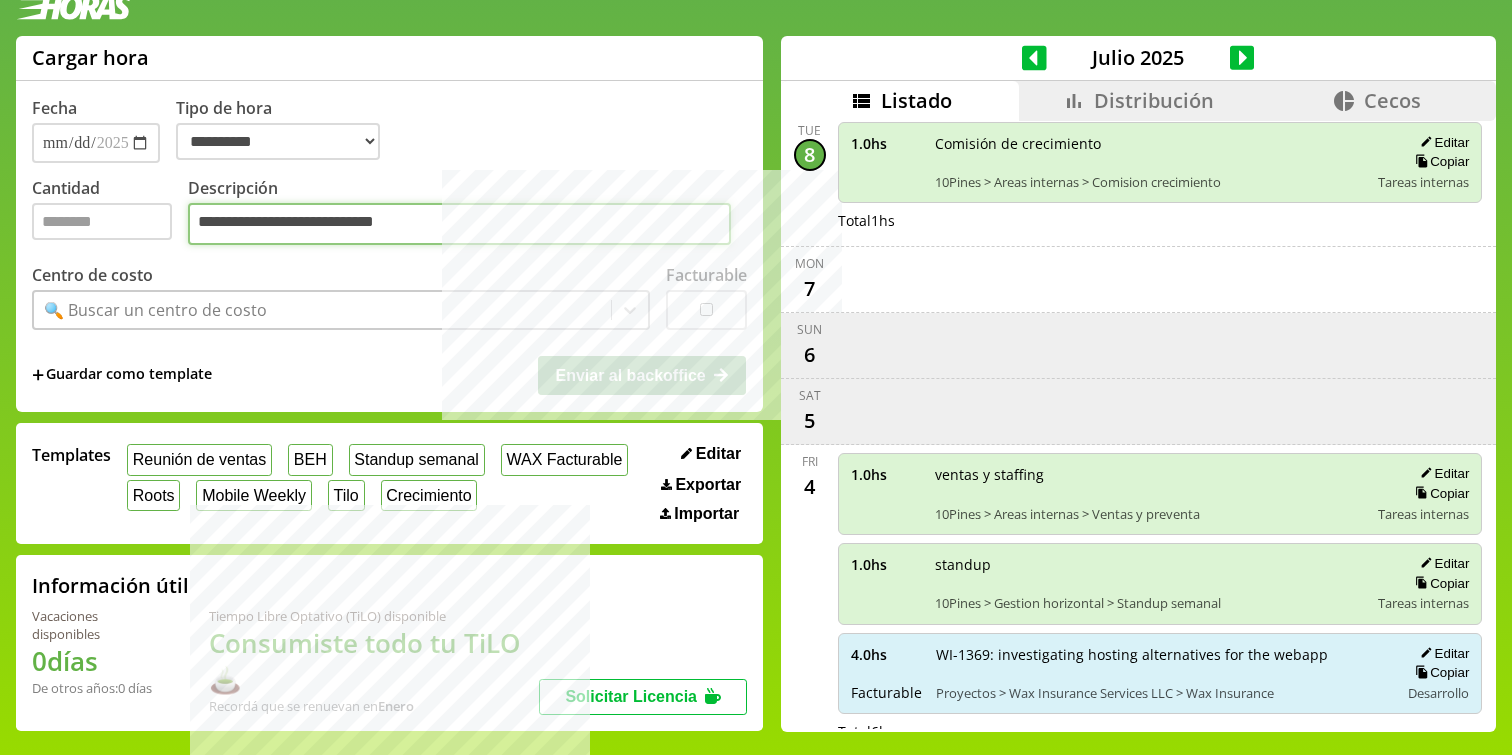 click on "**********" at bounding box center (459, 224) 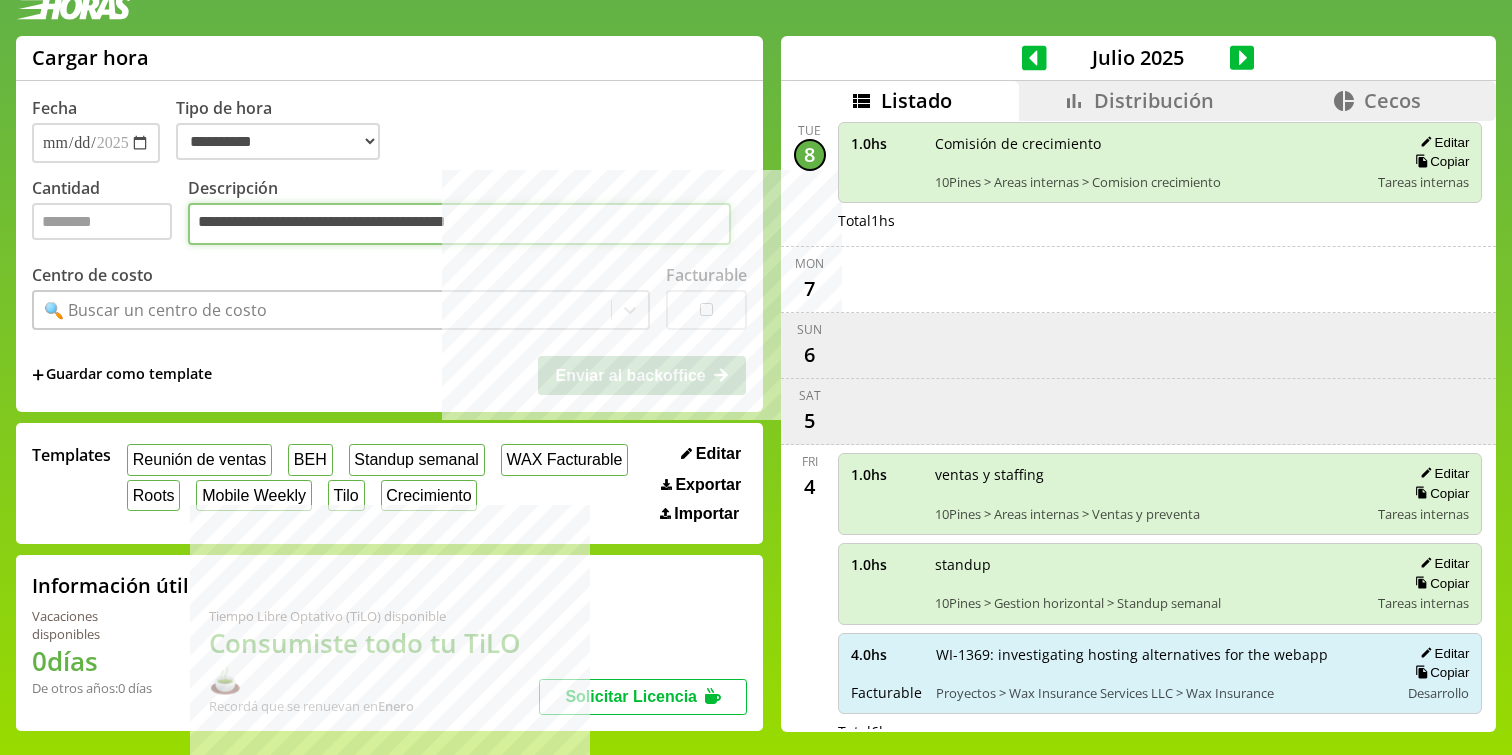 click on "**********" at bounding box center [459, 224] 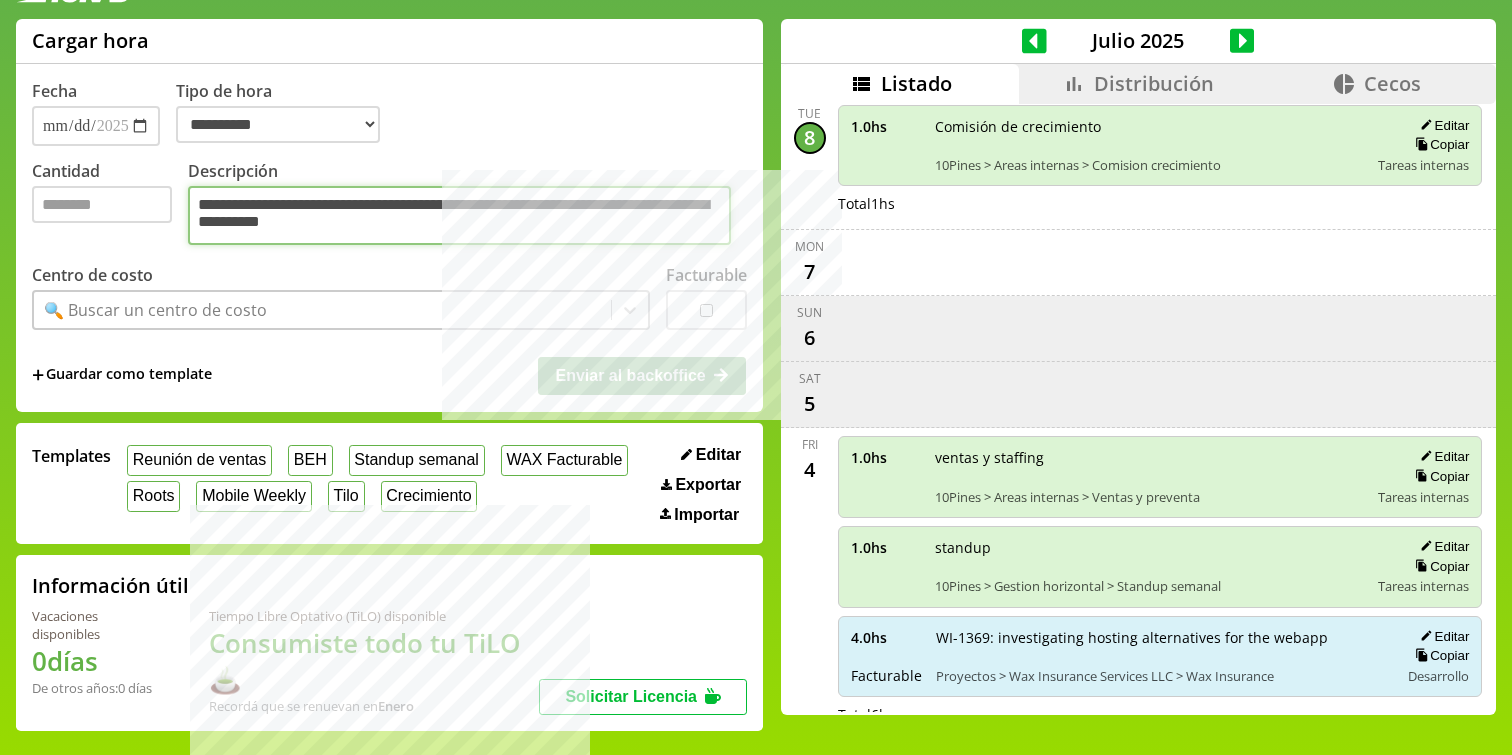 type on "**********" 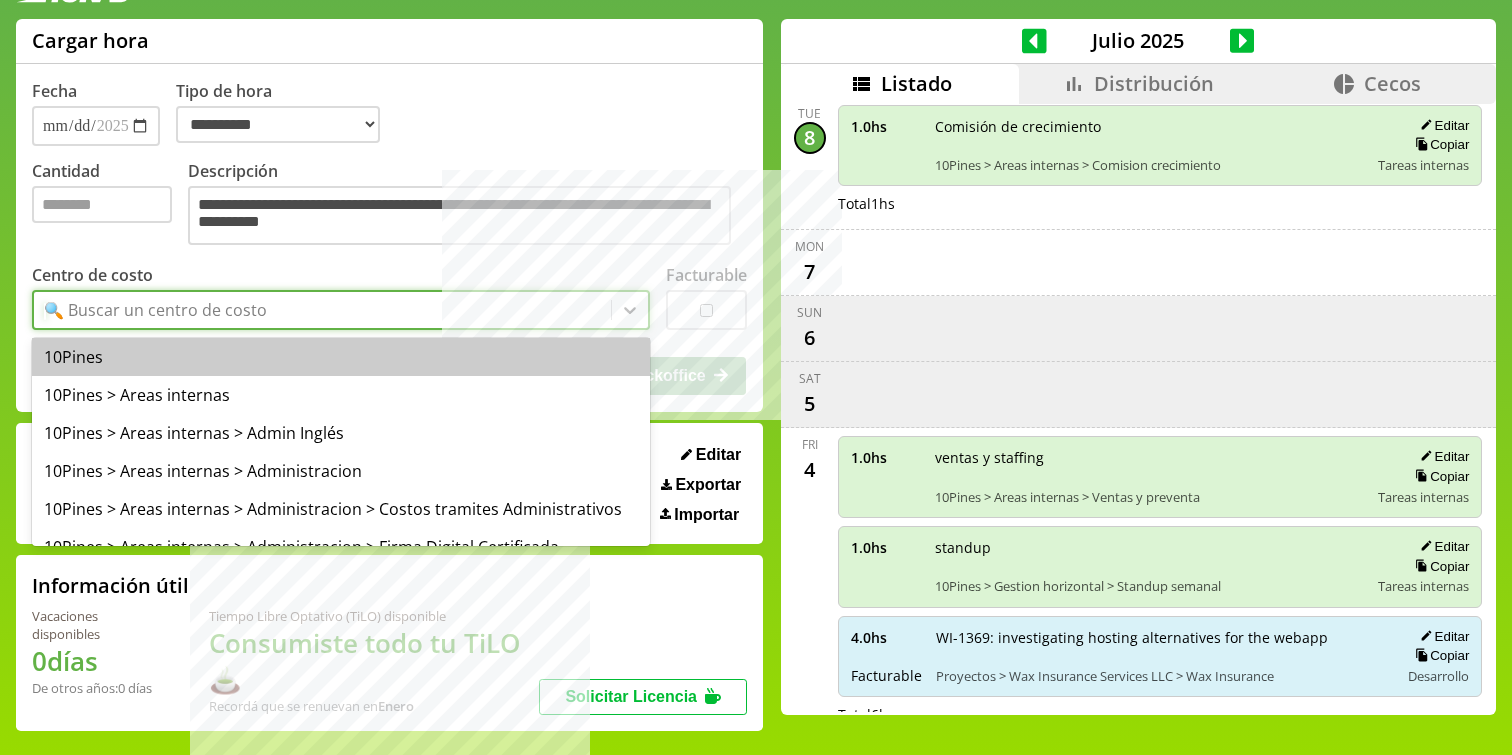 click on "🔍 Buscar un centro de costo" at bounding box center [322, 310] 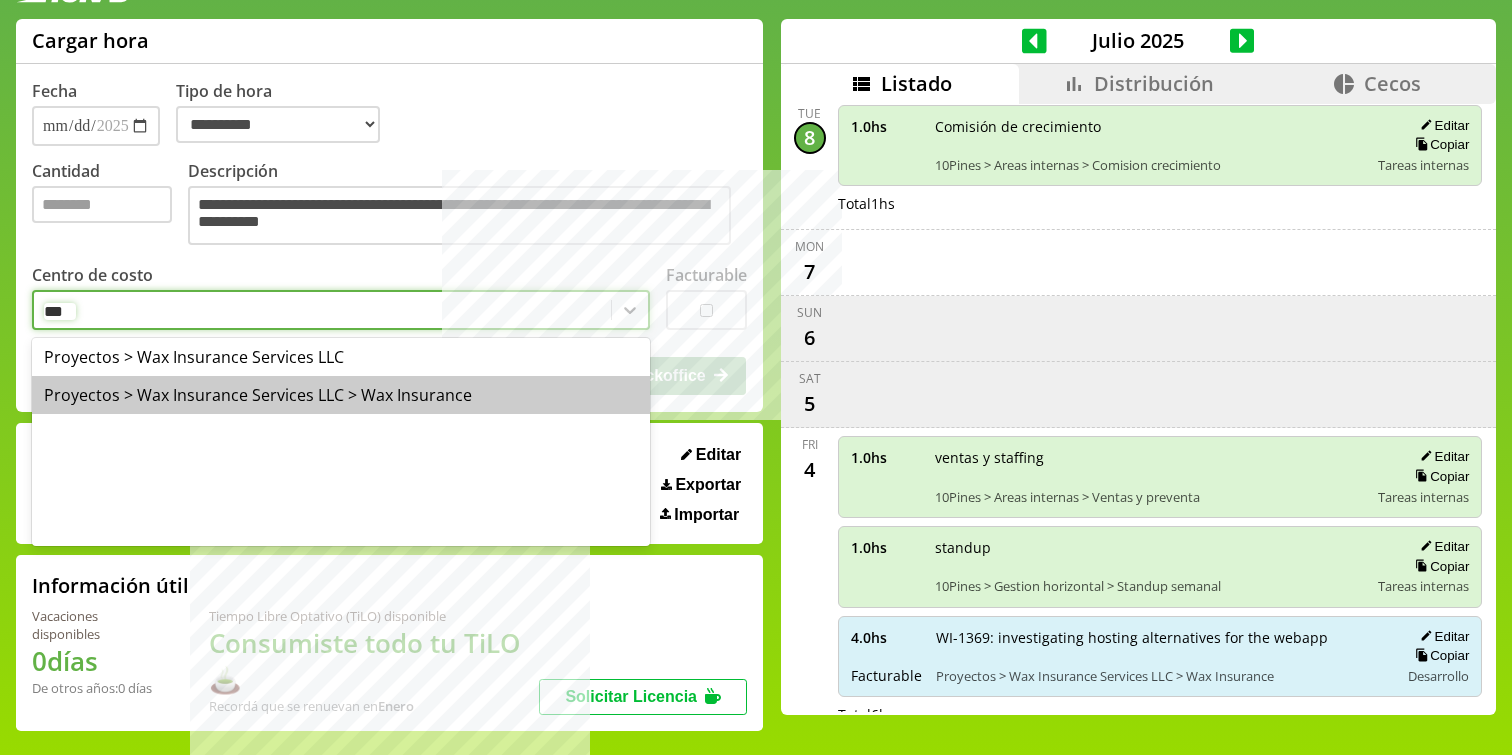 click on "Proyectos > Wax Insurance Services LLC > Wax Insurance" at bounding box center (341, 395) 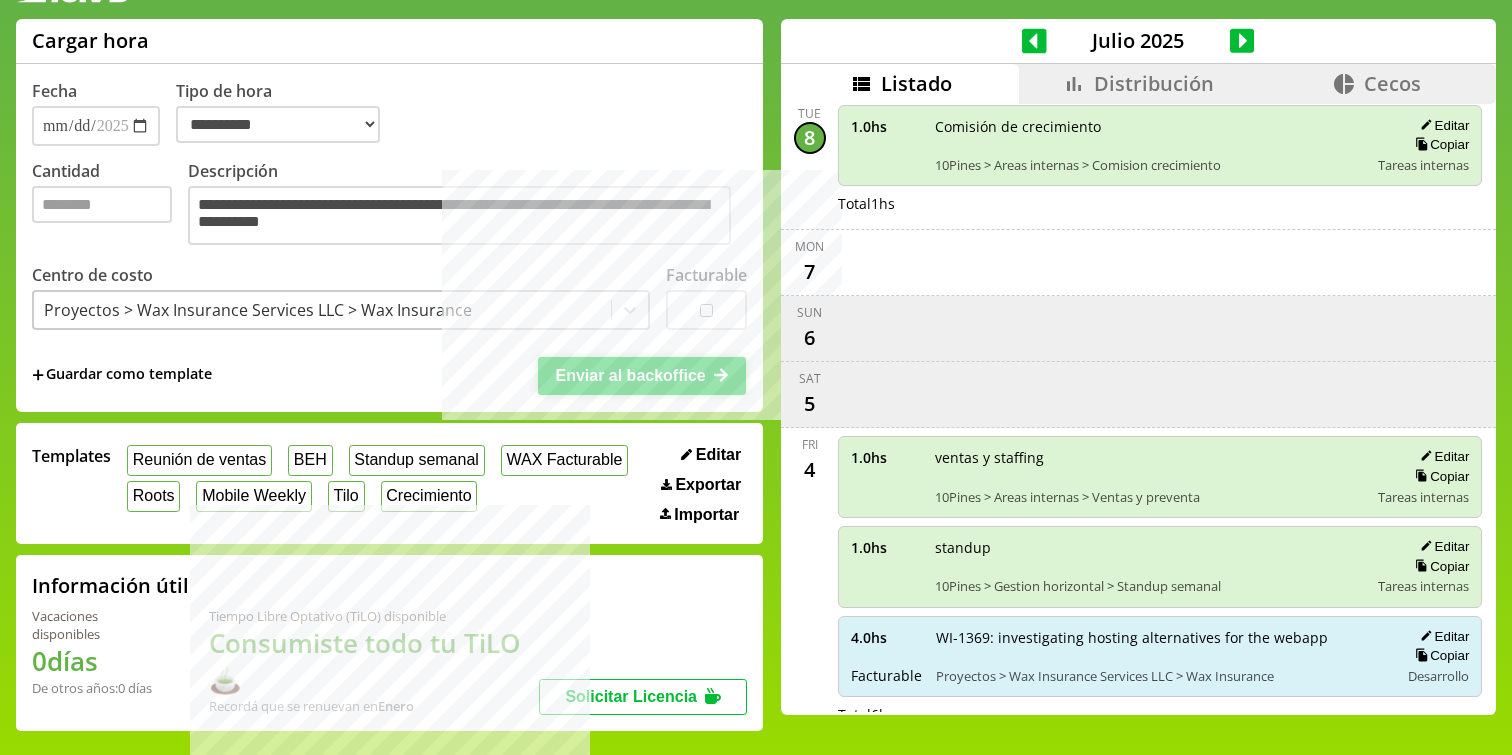 click on "Enviar al backoffice" at bounding box center (630, 375) 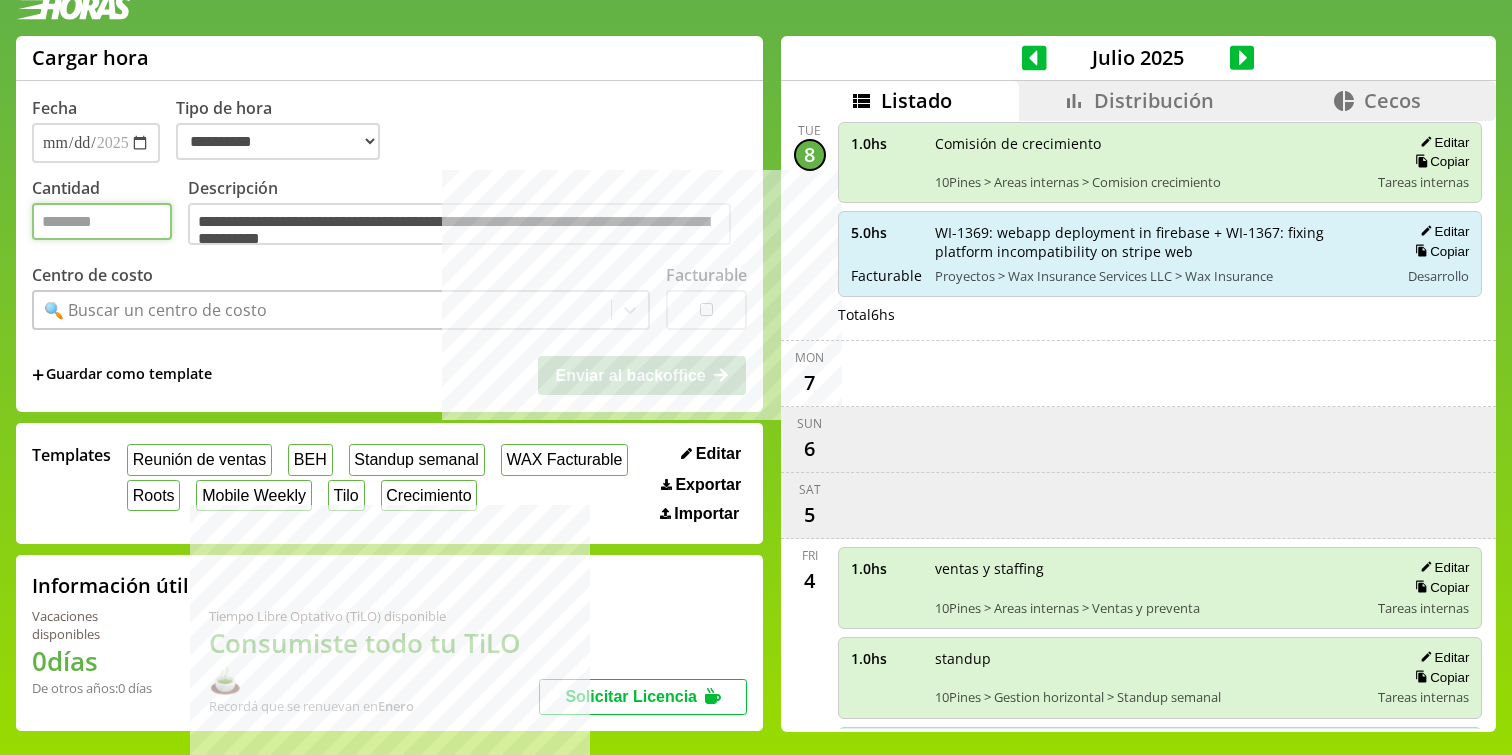 click on "Cantidad" at bounding box center (102, 221) 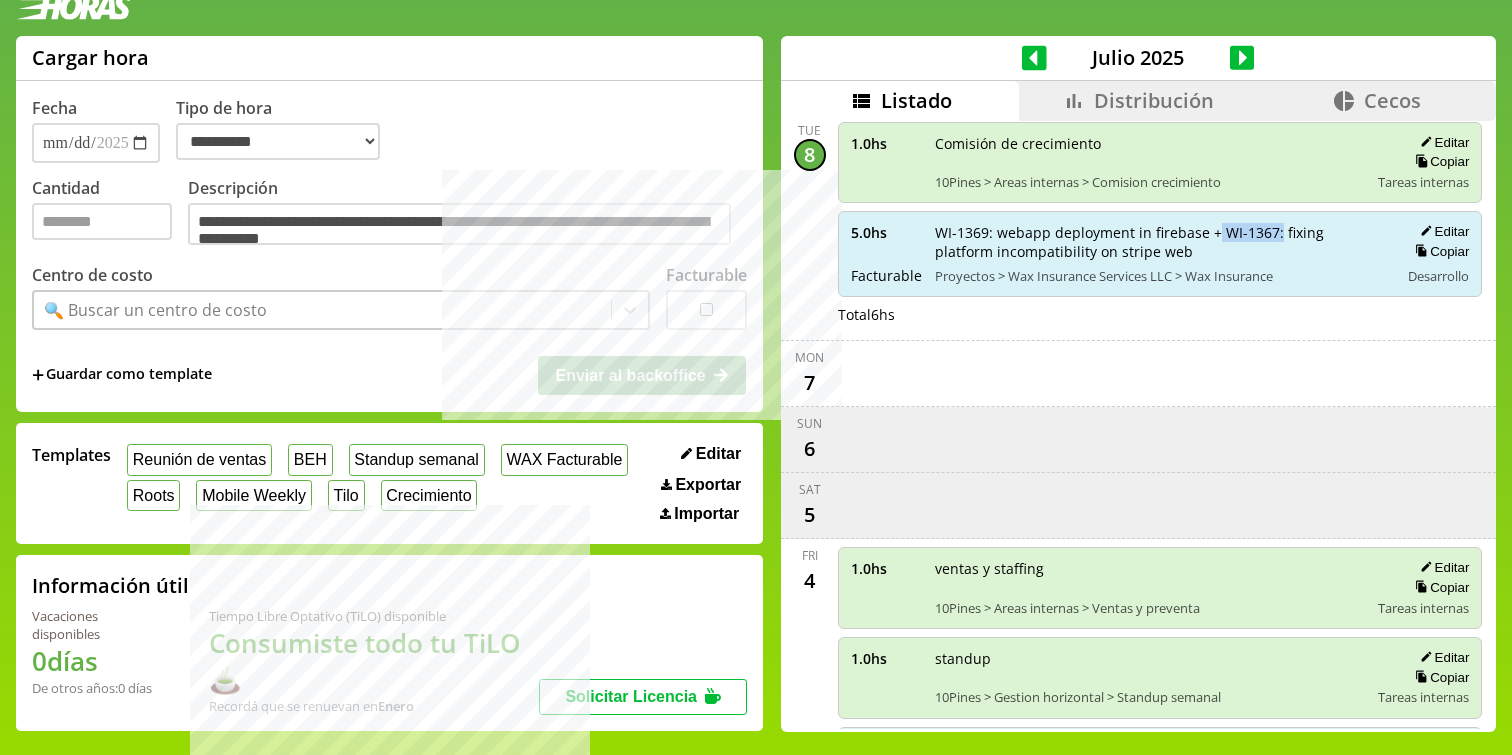 drag, startPoint x: 1198, startPoint y: 190, endPoint x: 1258, endPoint y: 191, distance: 60.00833 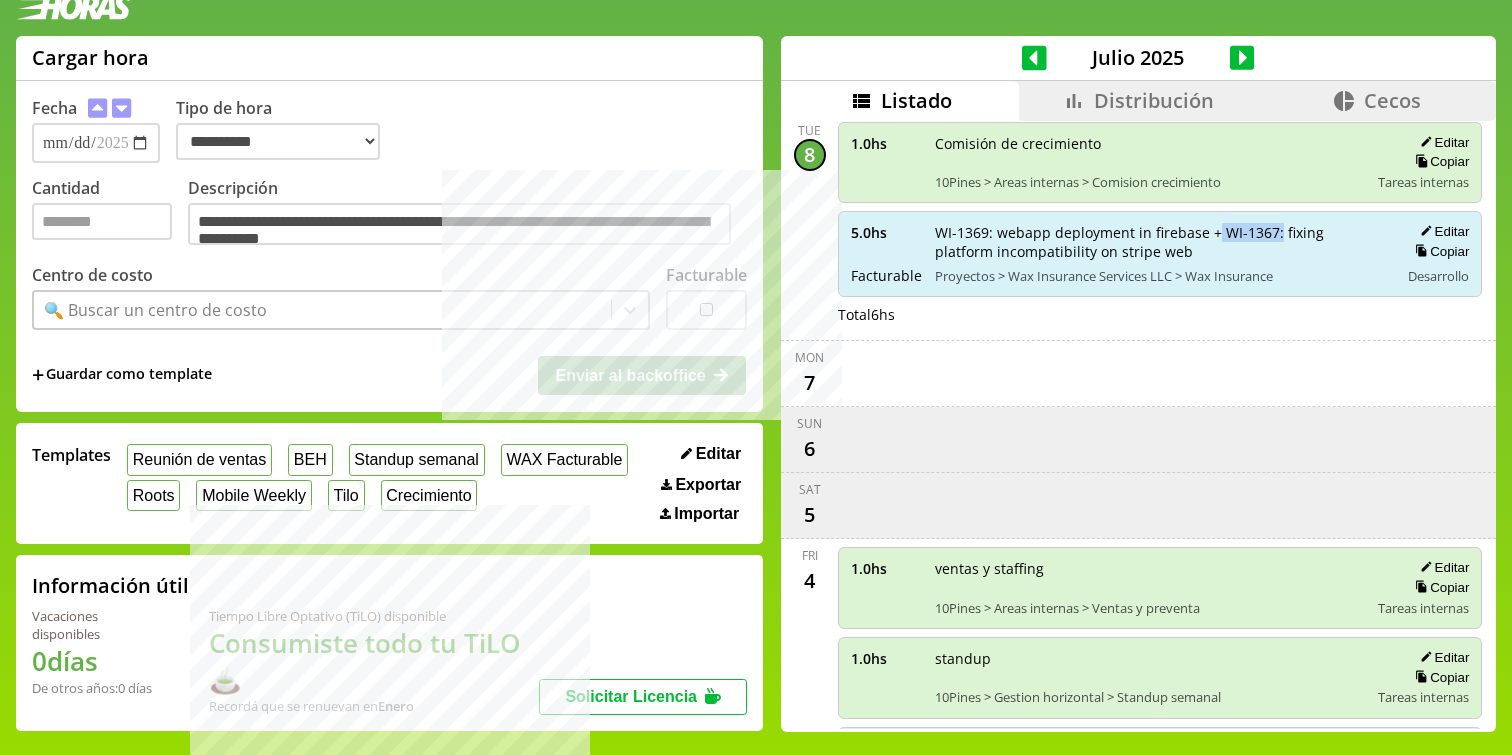 copy on "WI-1367:" 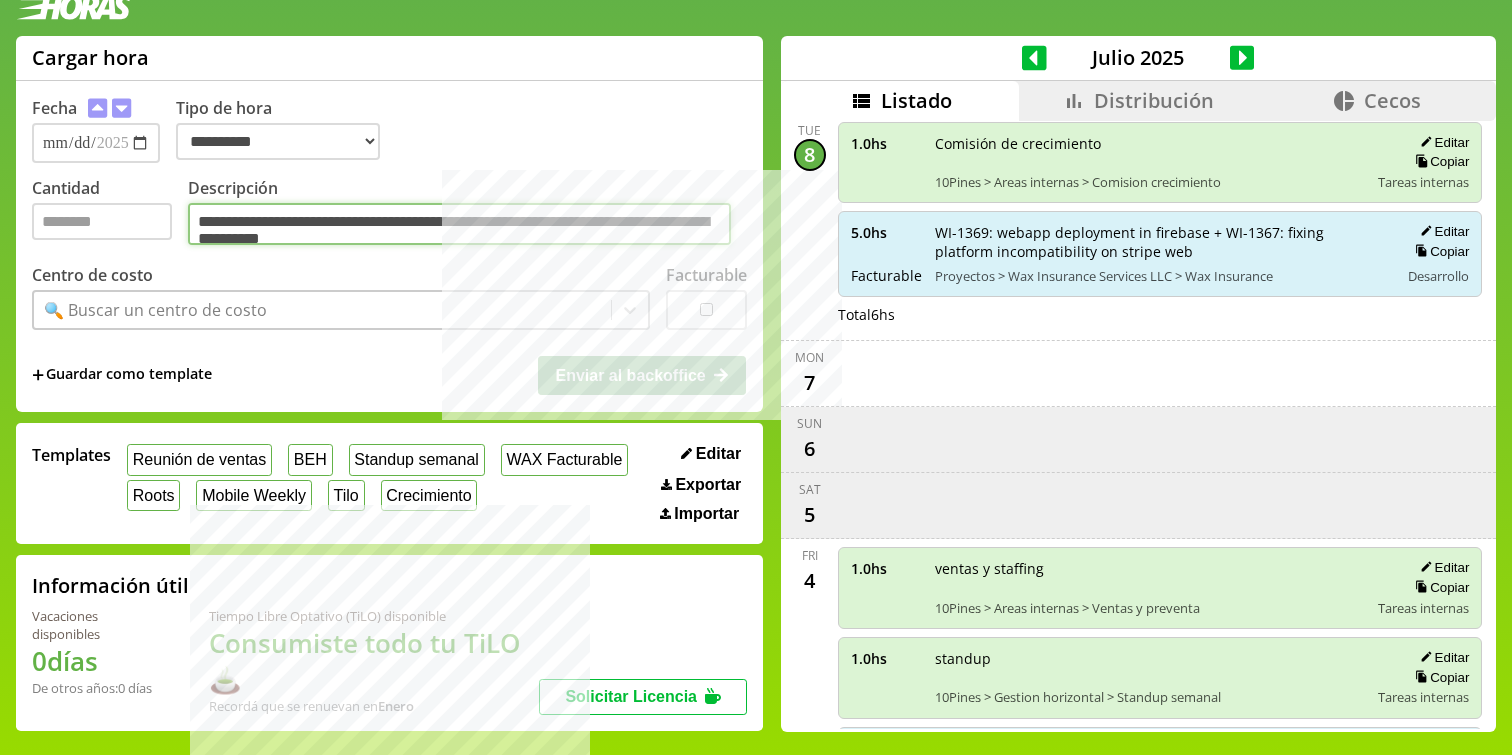click on "**********" at bounding box center (459, 224) 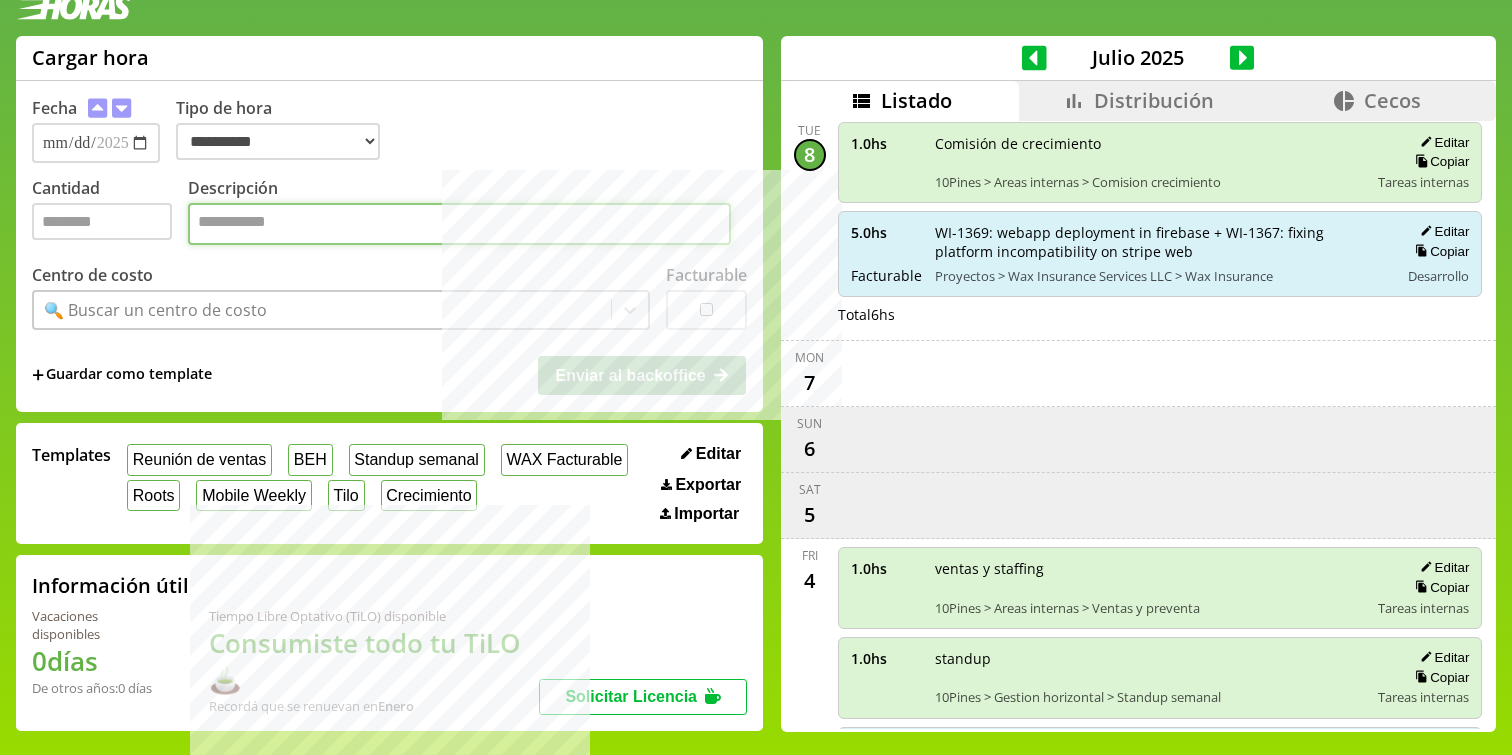 paste on "********" 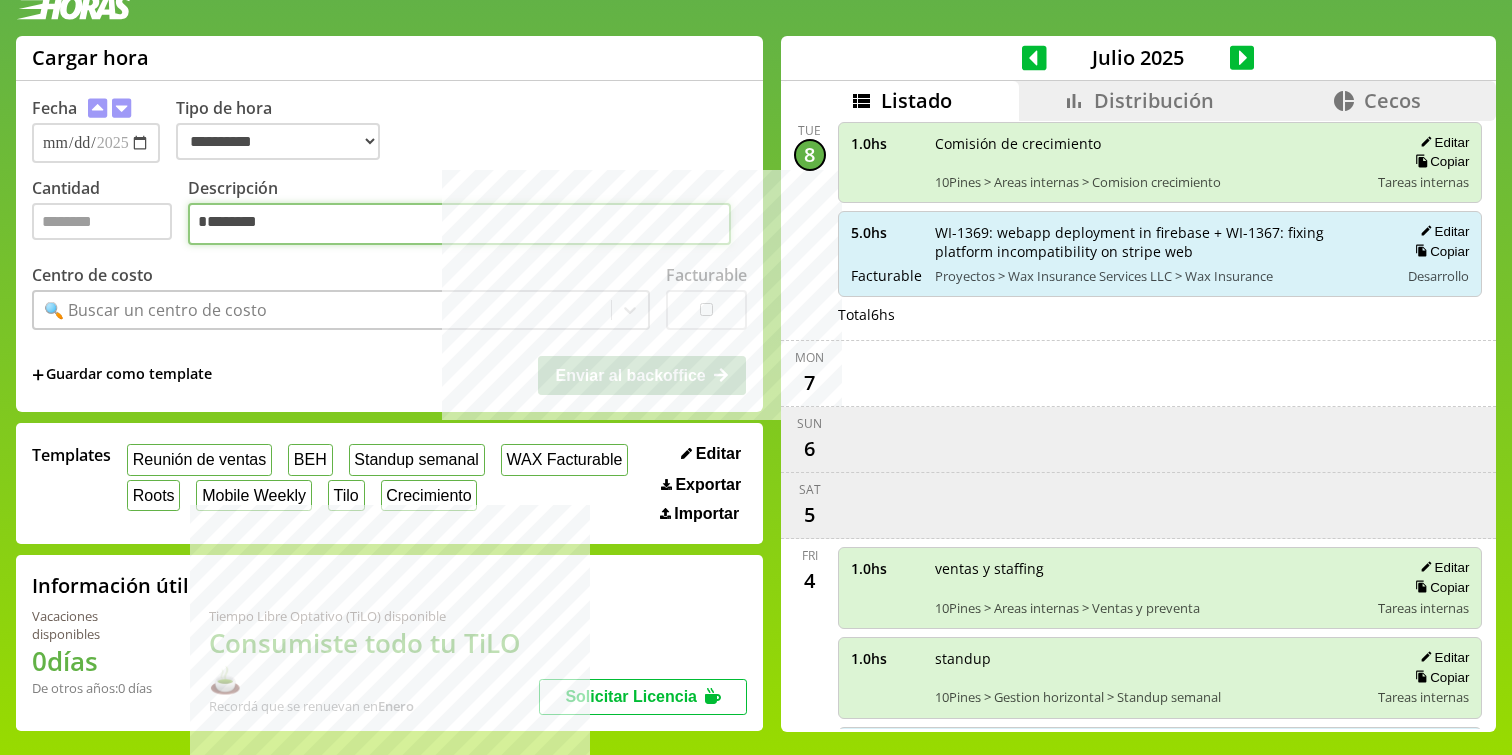 type on "********" 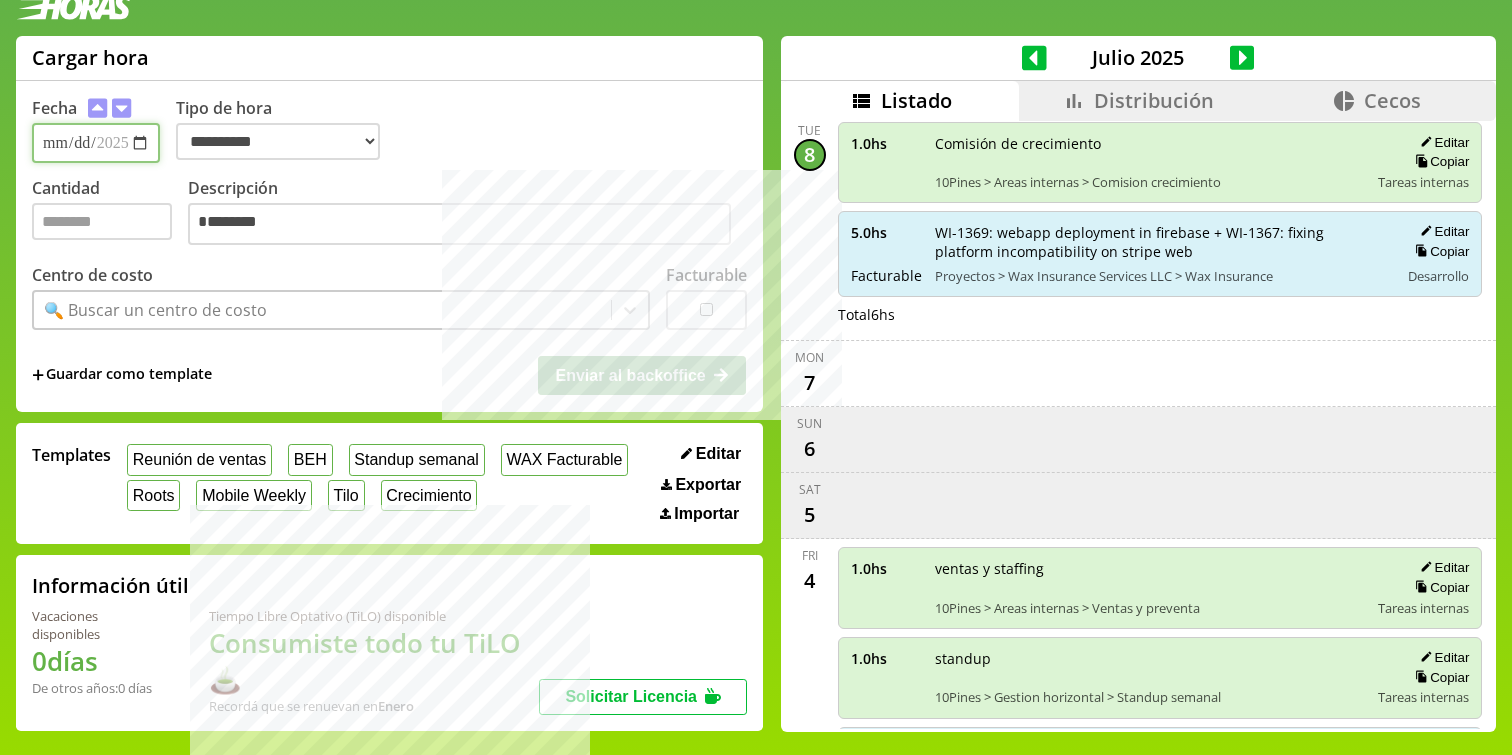click on "**********" at bounding box center [96, 143] 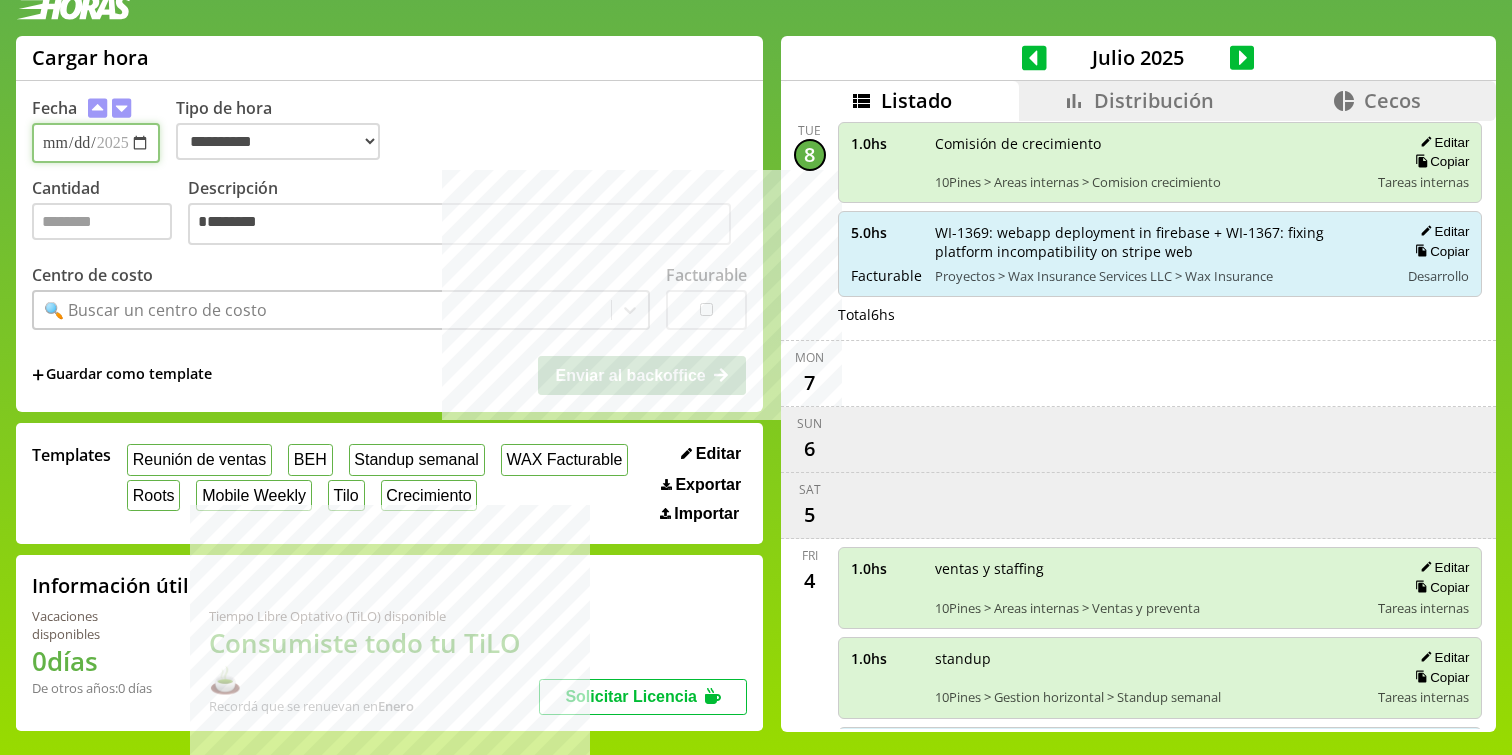 type on "**********" 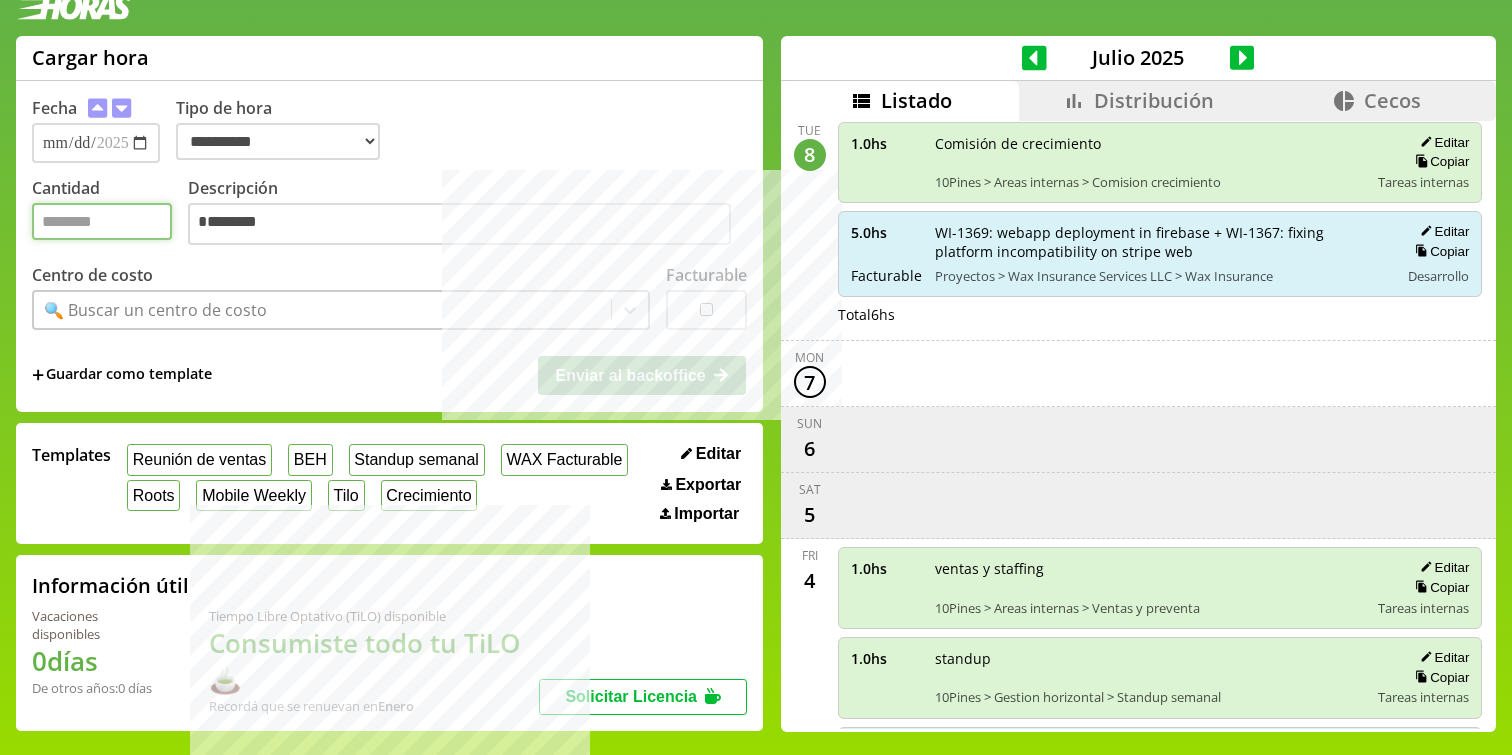 click on "Cantidad" at bounding box center [102, 221] 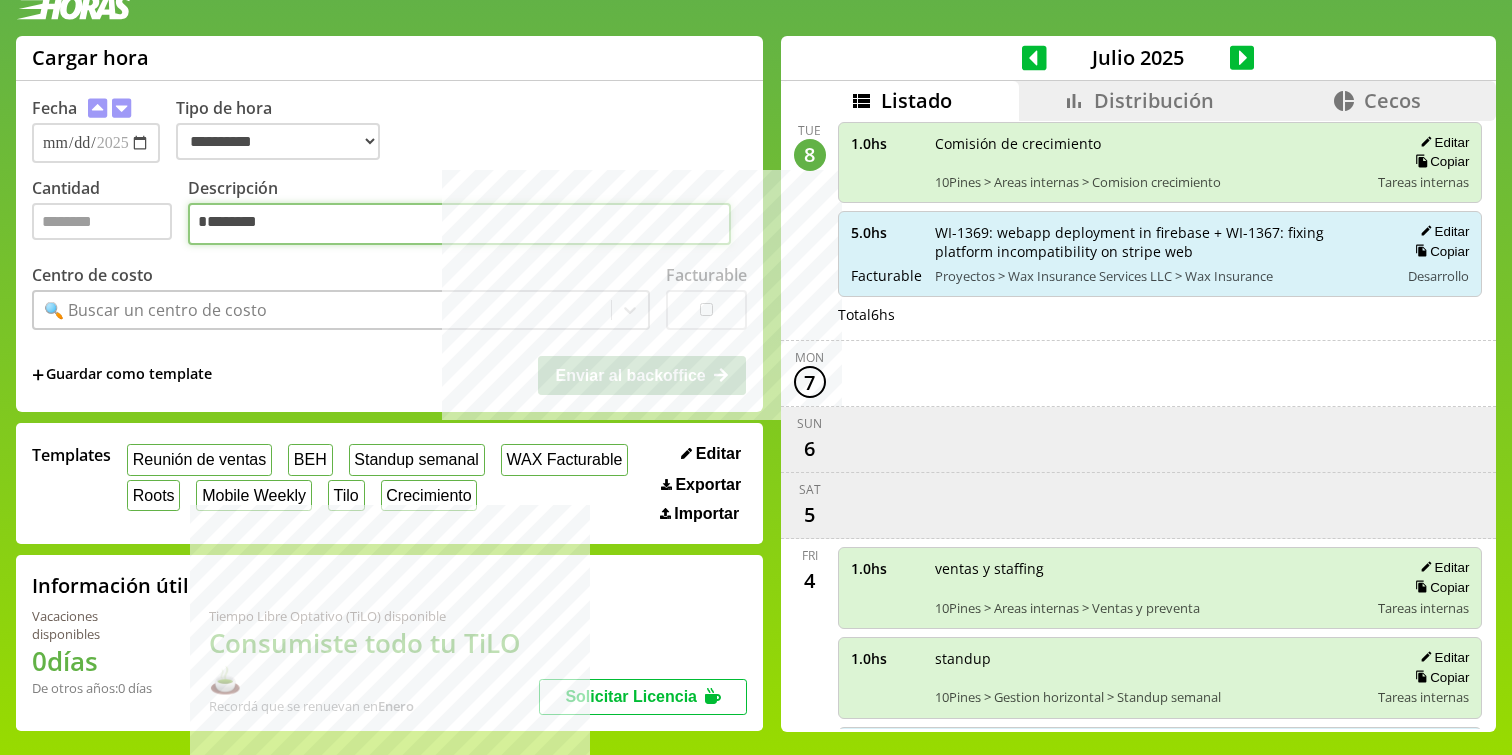 drag, startPoint x: 296, startPoint y: 199, endPoint x: 152, endPoint y: 191, distance: 144.22205 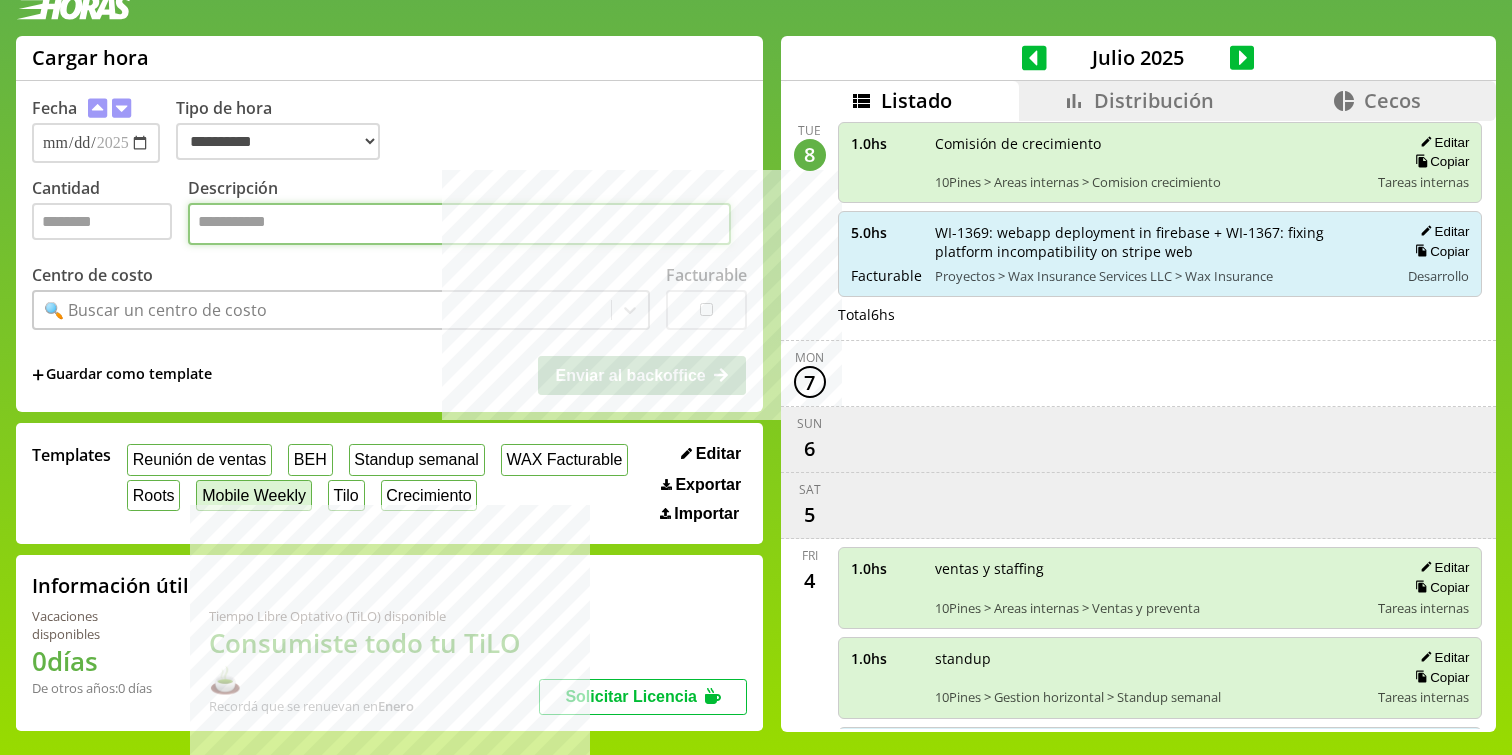 type 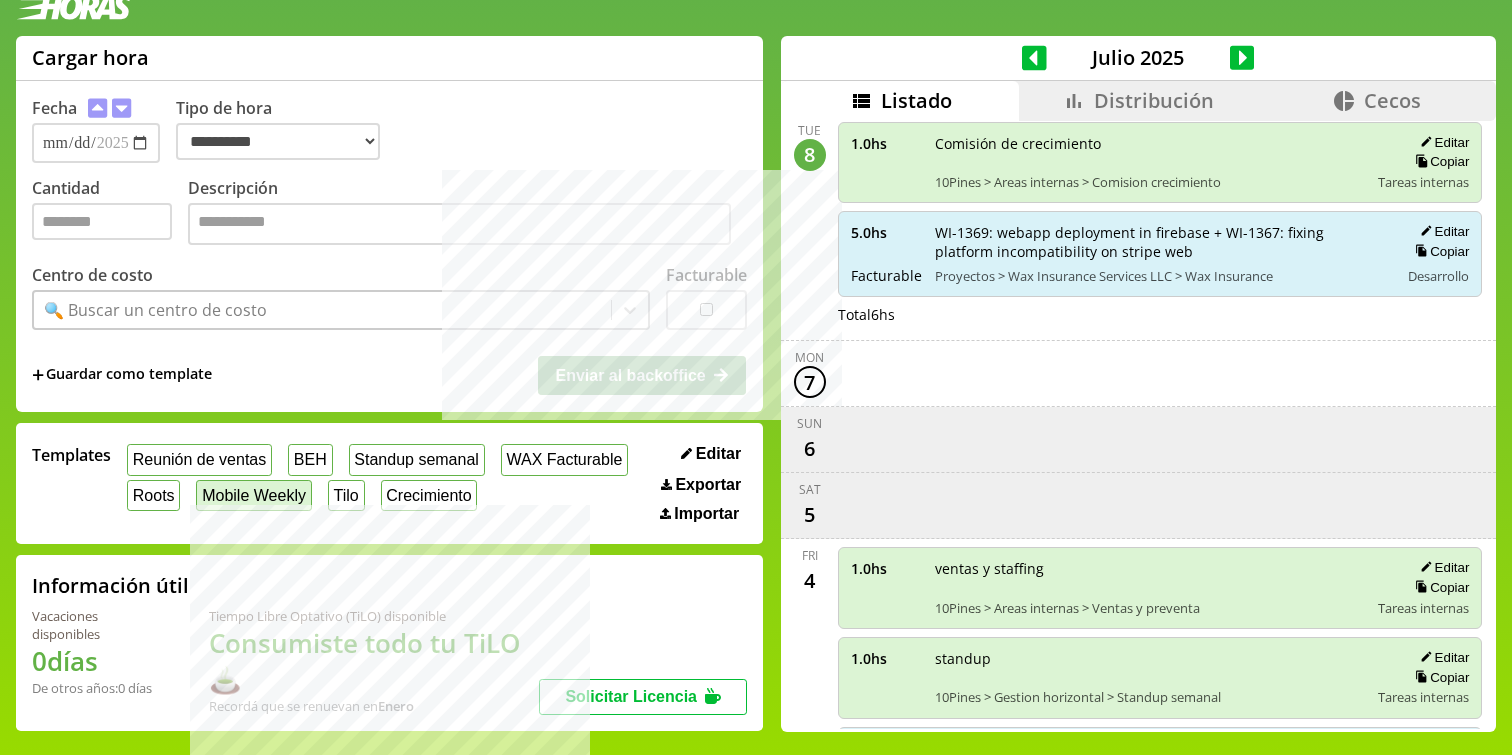 click on "Mobile Weekly" at bounding box center (253, 495) 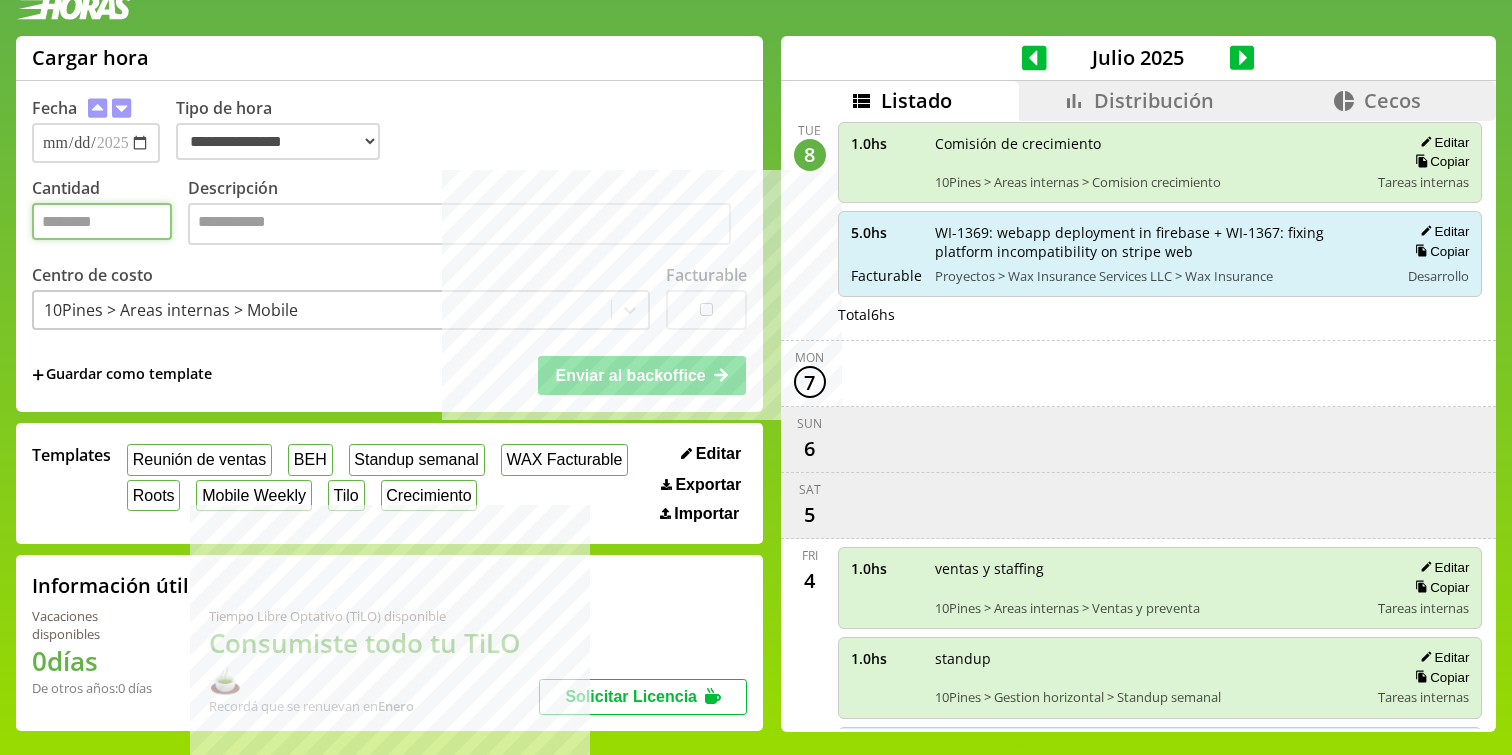 click on "***" at bounding box center (102, 221) 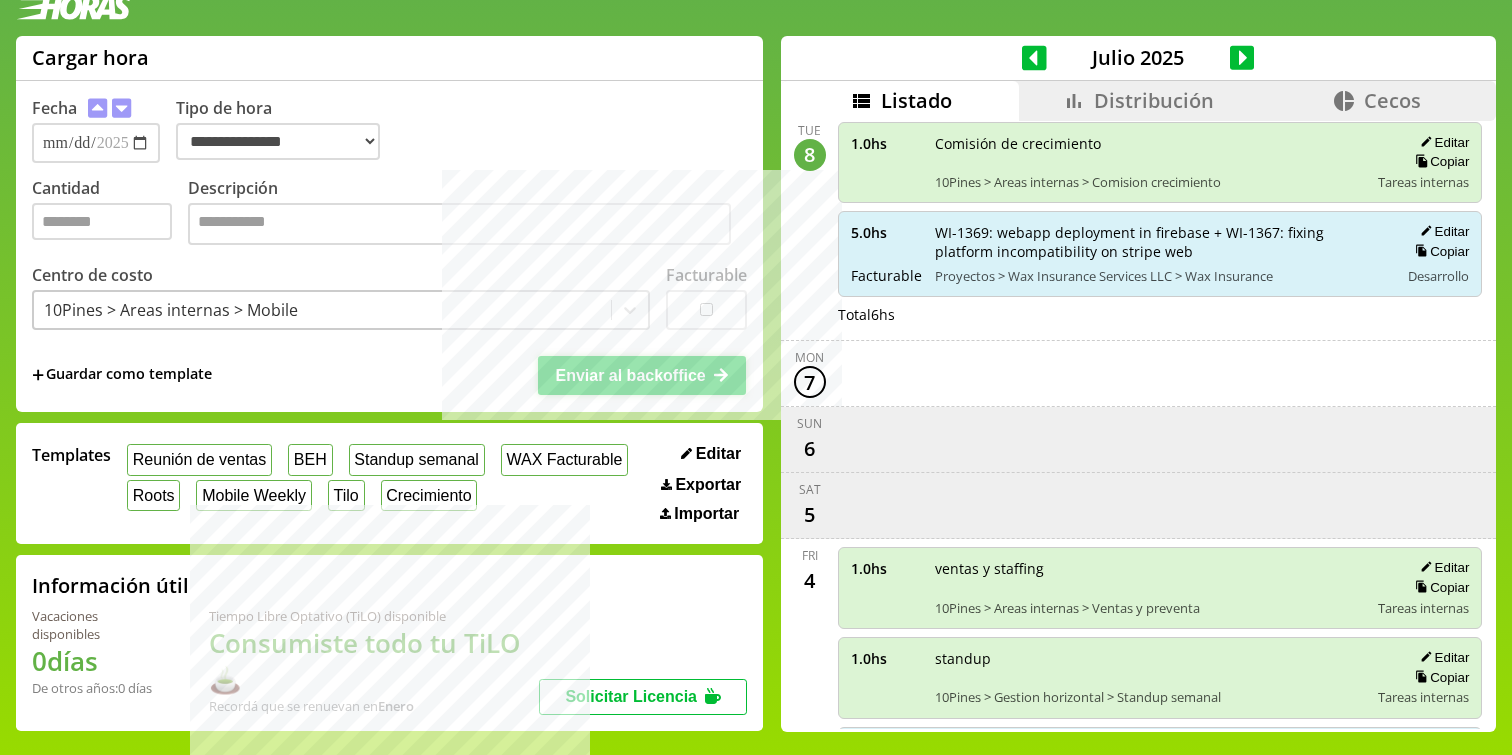 click on "Enviar al backoffice" at bounding box center [630, 375] 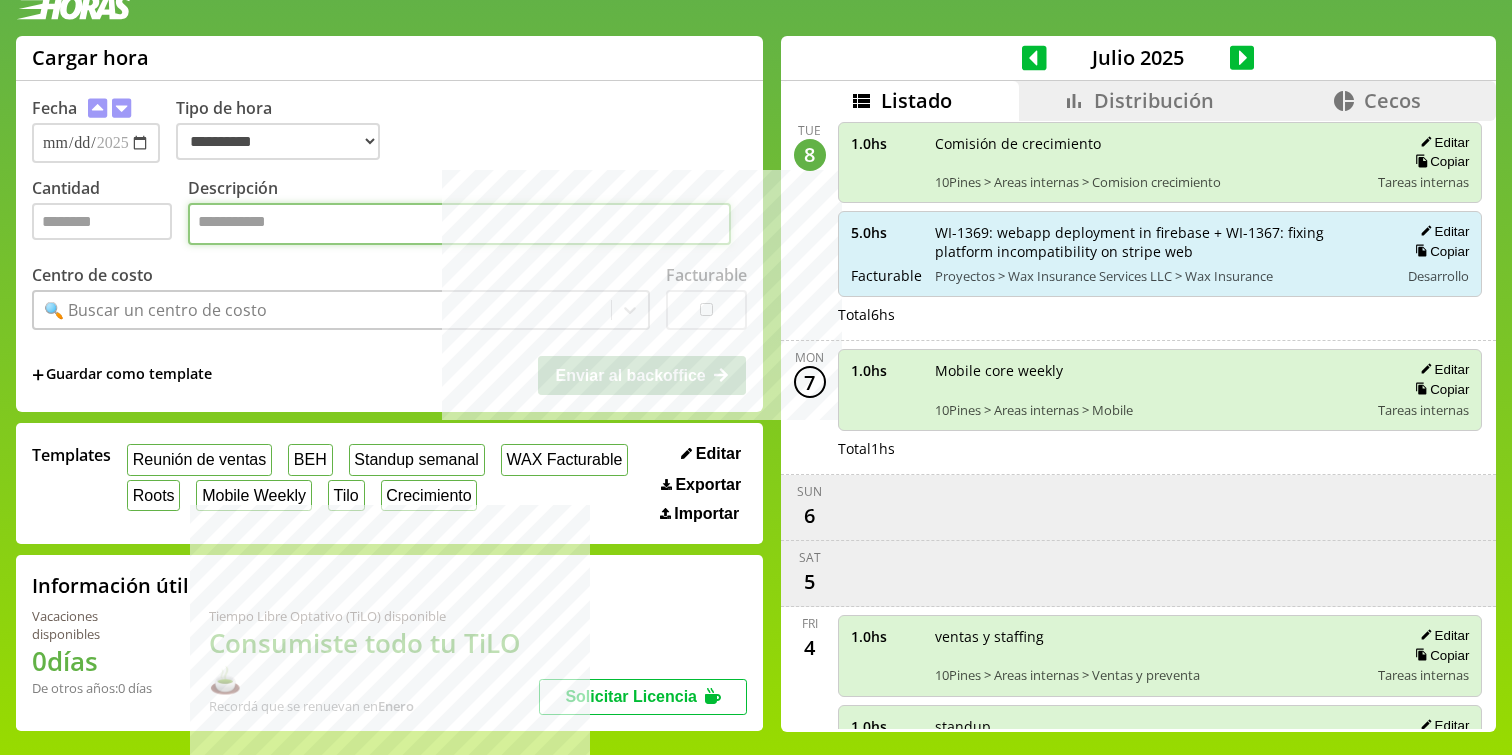 click on "Descripción" at bounding box center [459, 224] 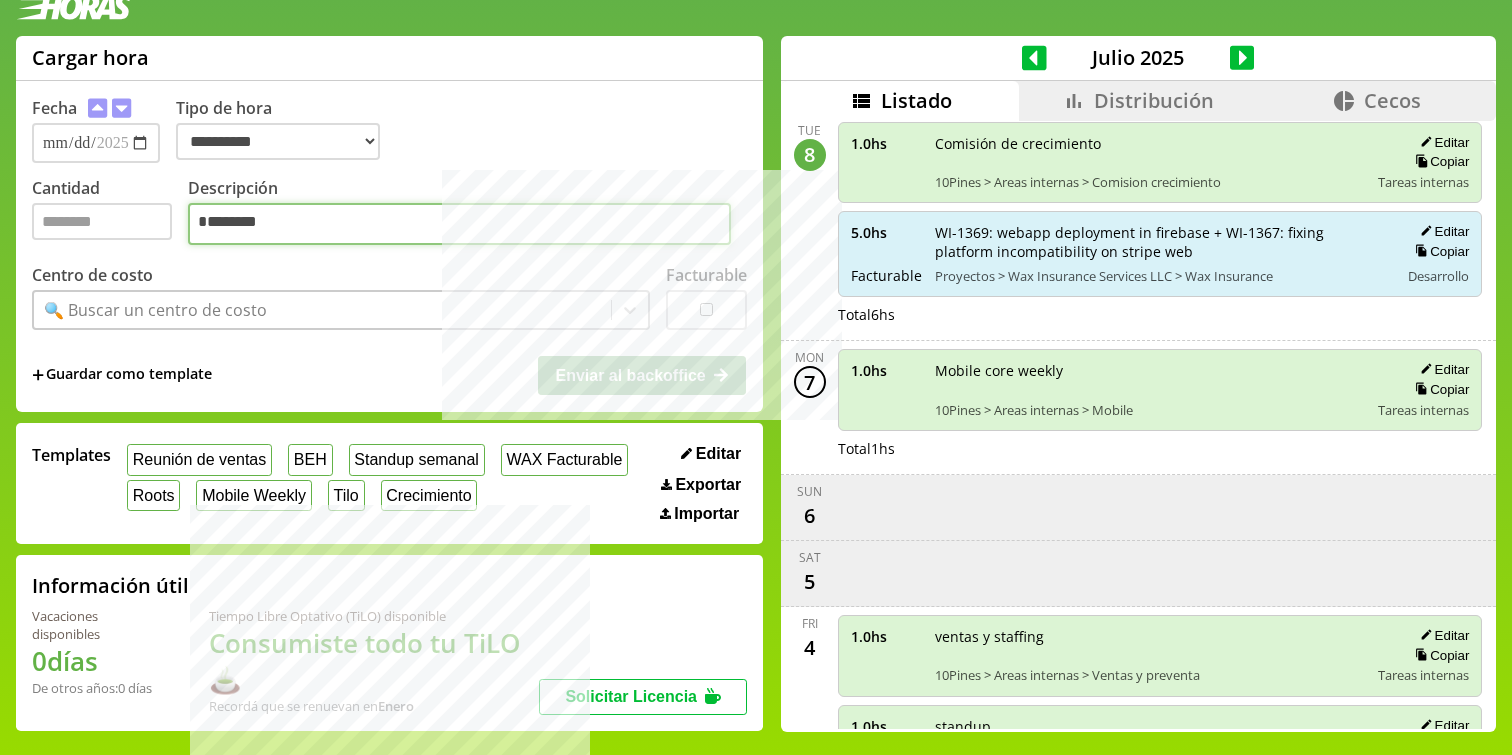 type on "********" 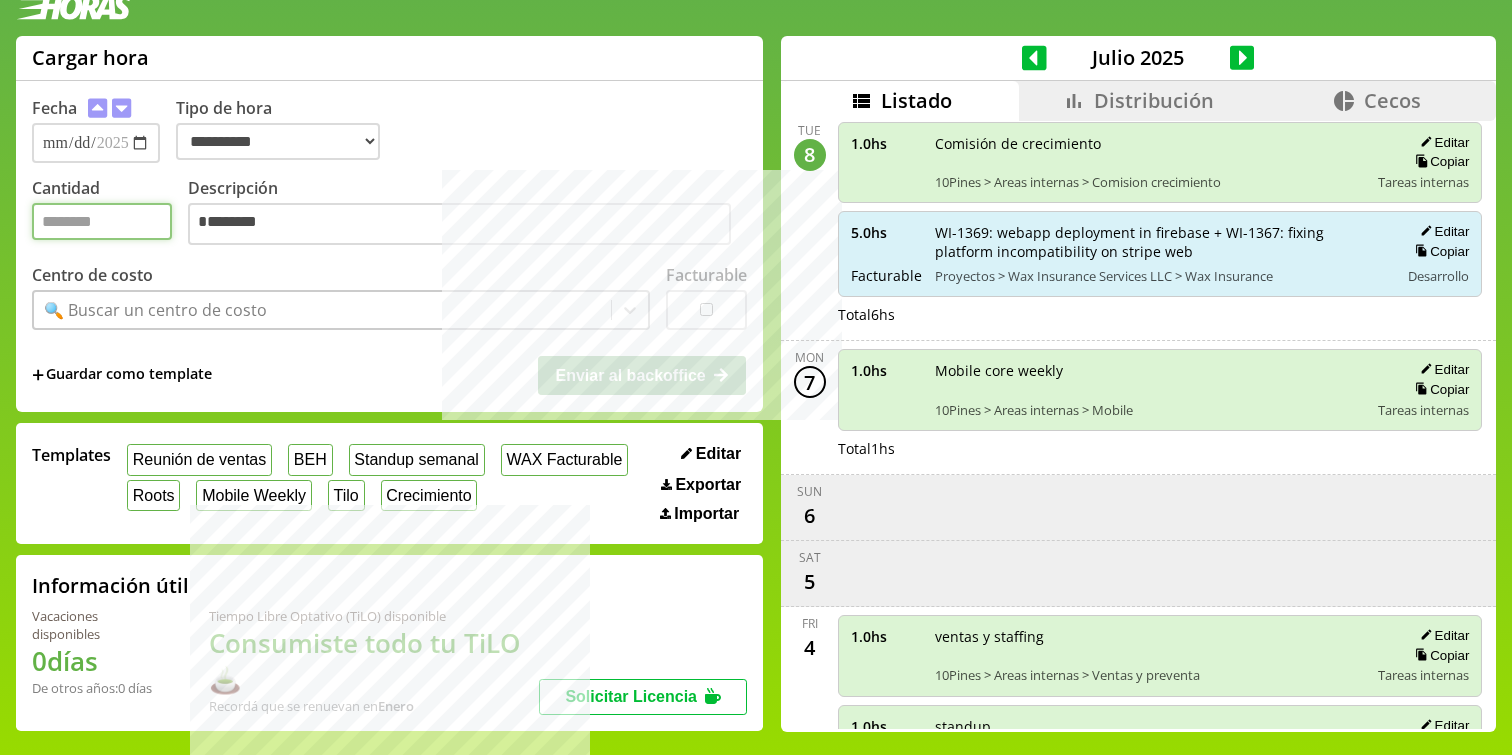 click on "Cantidad" at bounding box center (102, 221) 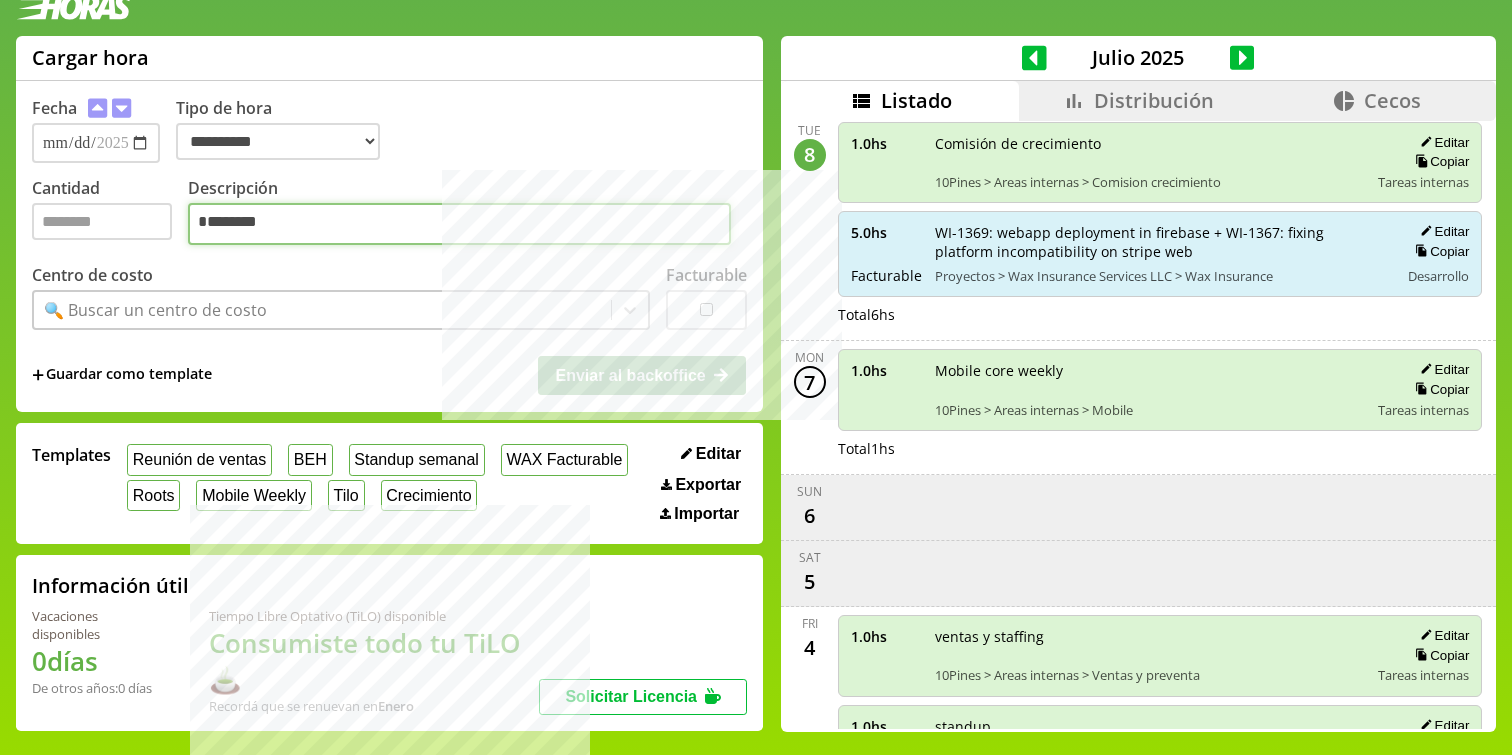 click on "********" at bounding box center [459, 224] 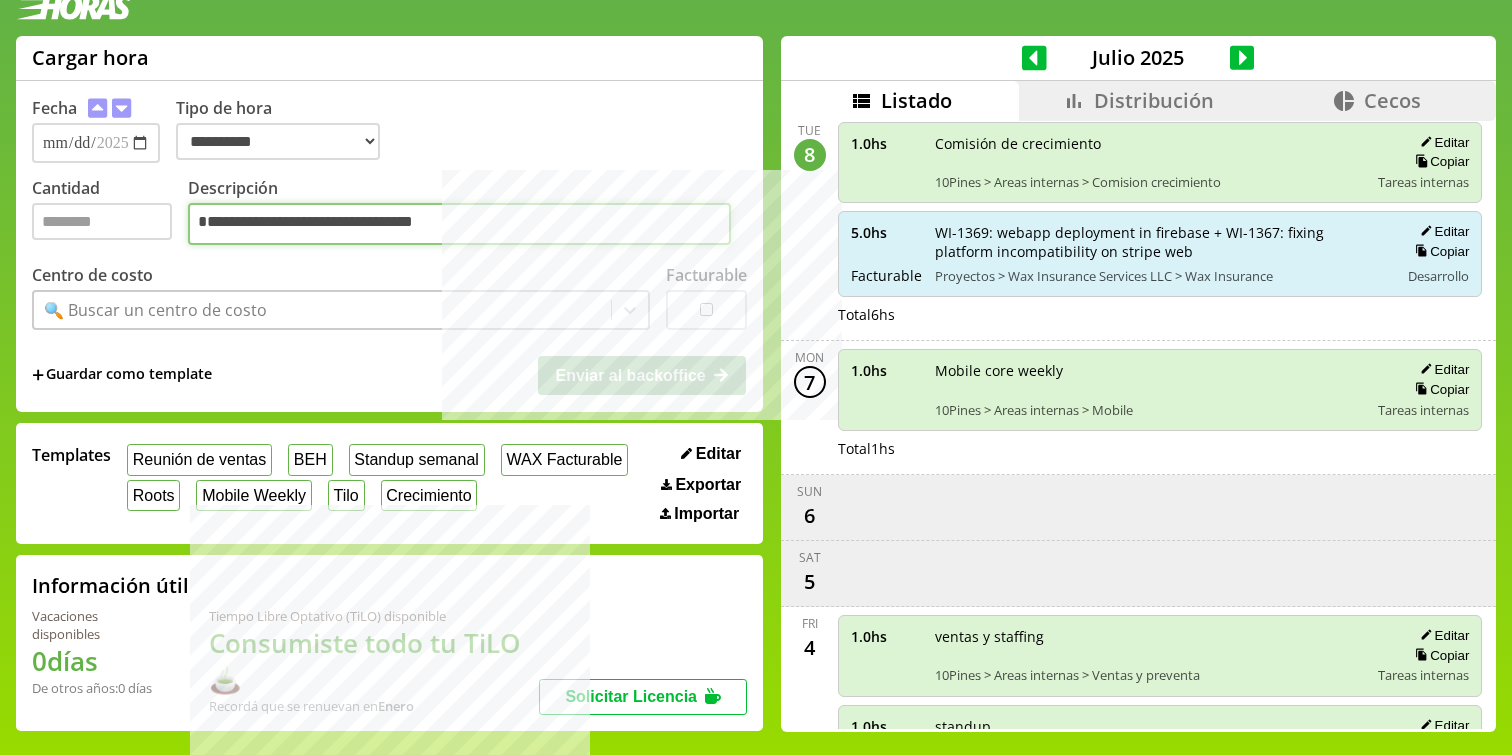 click on "**********" at bounding box center (459, 224) 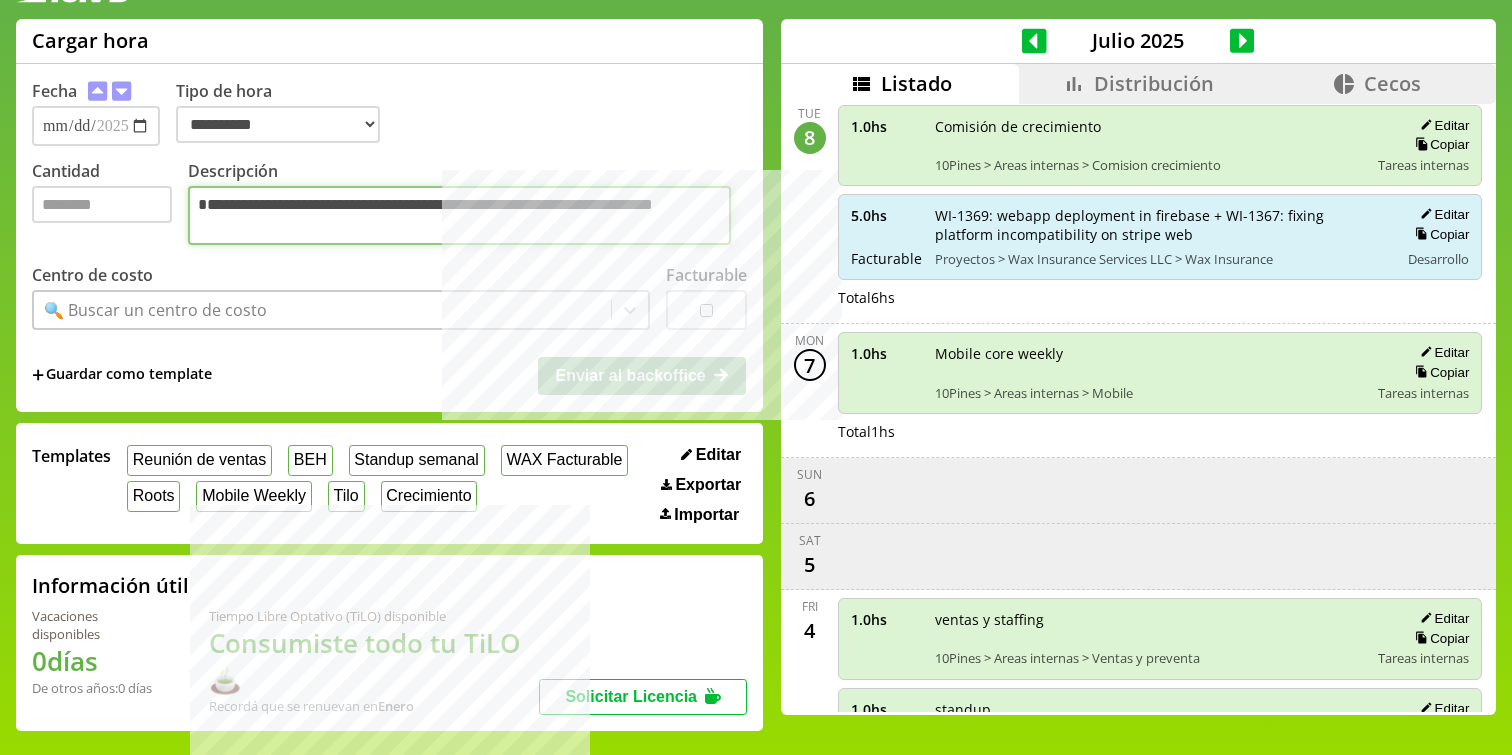 type on "**********" 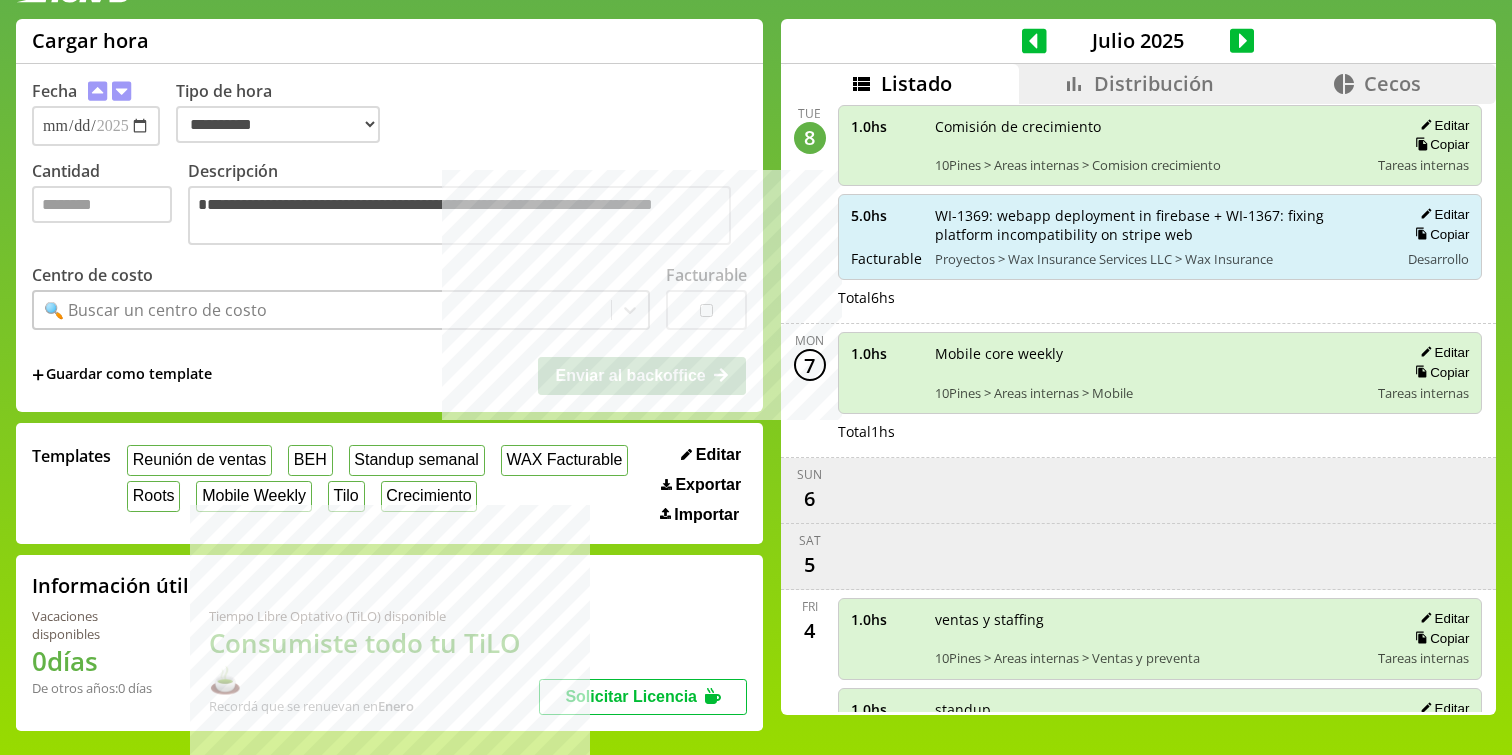 click on "🔍 Buscar un centro de costo" at bounding box center [322, 310] 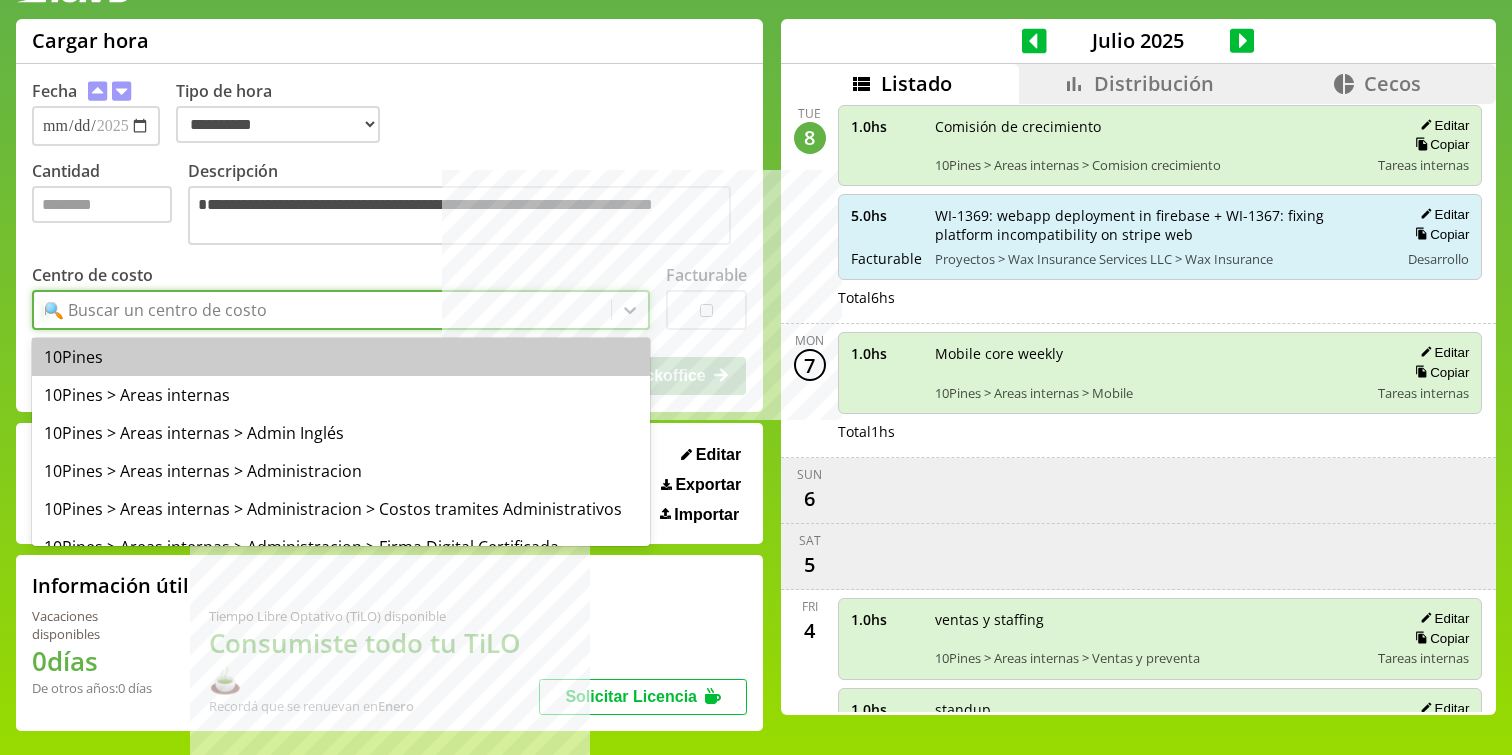 type on "**" 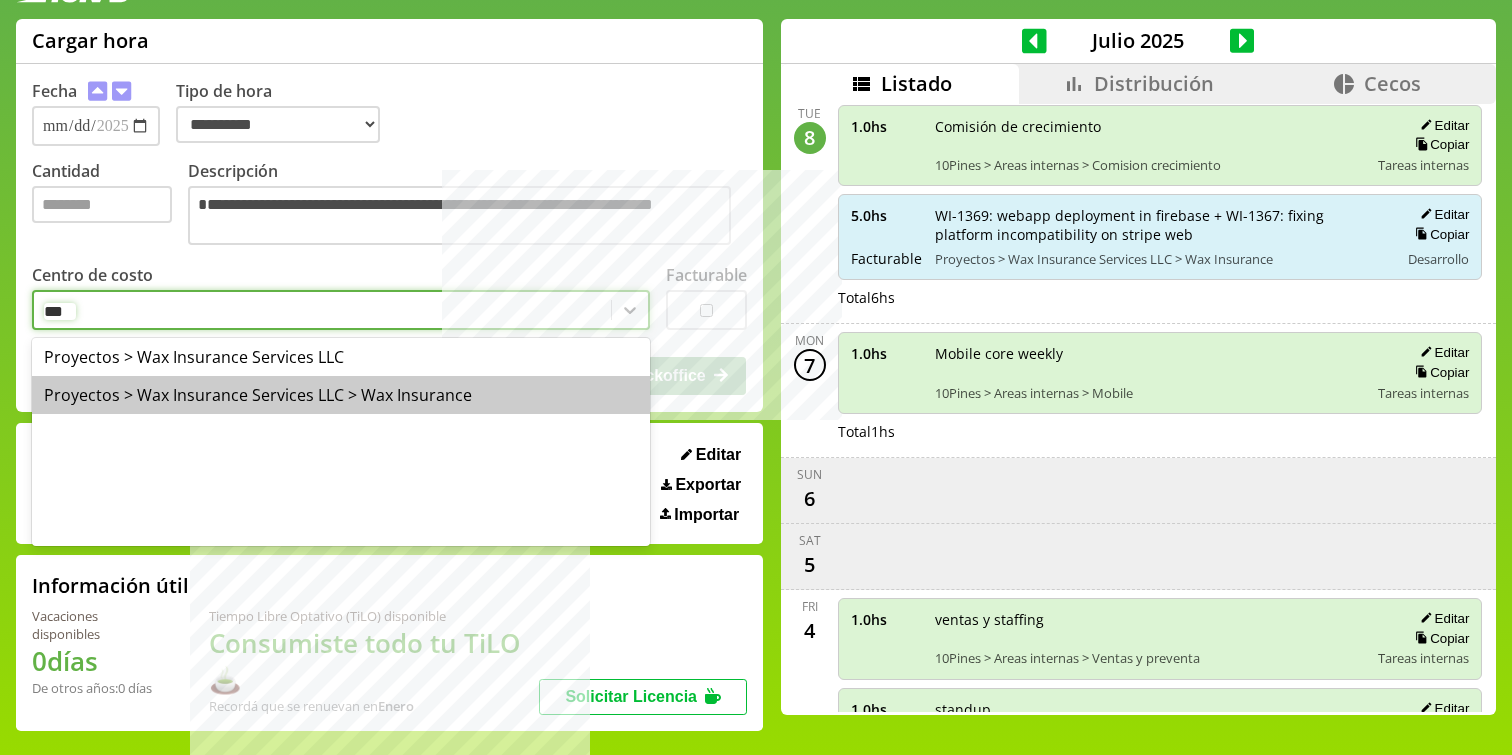 click on "Proyectos > Wax Insurance Services LLC > Wax Insurance" at bounding box center (341, 395) 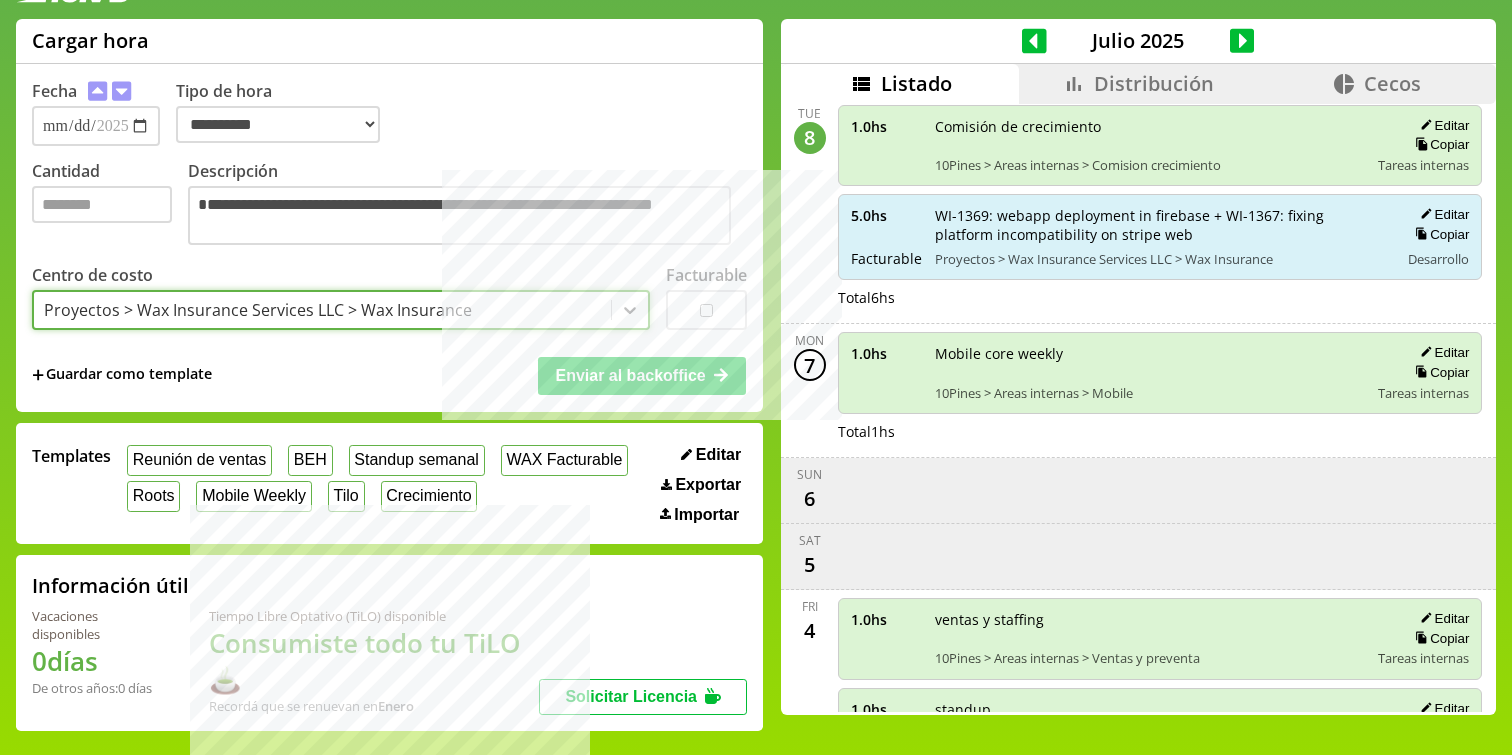 click at bounding box center (706, 310) 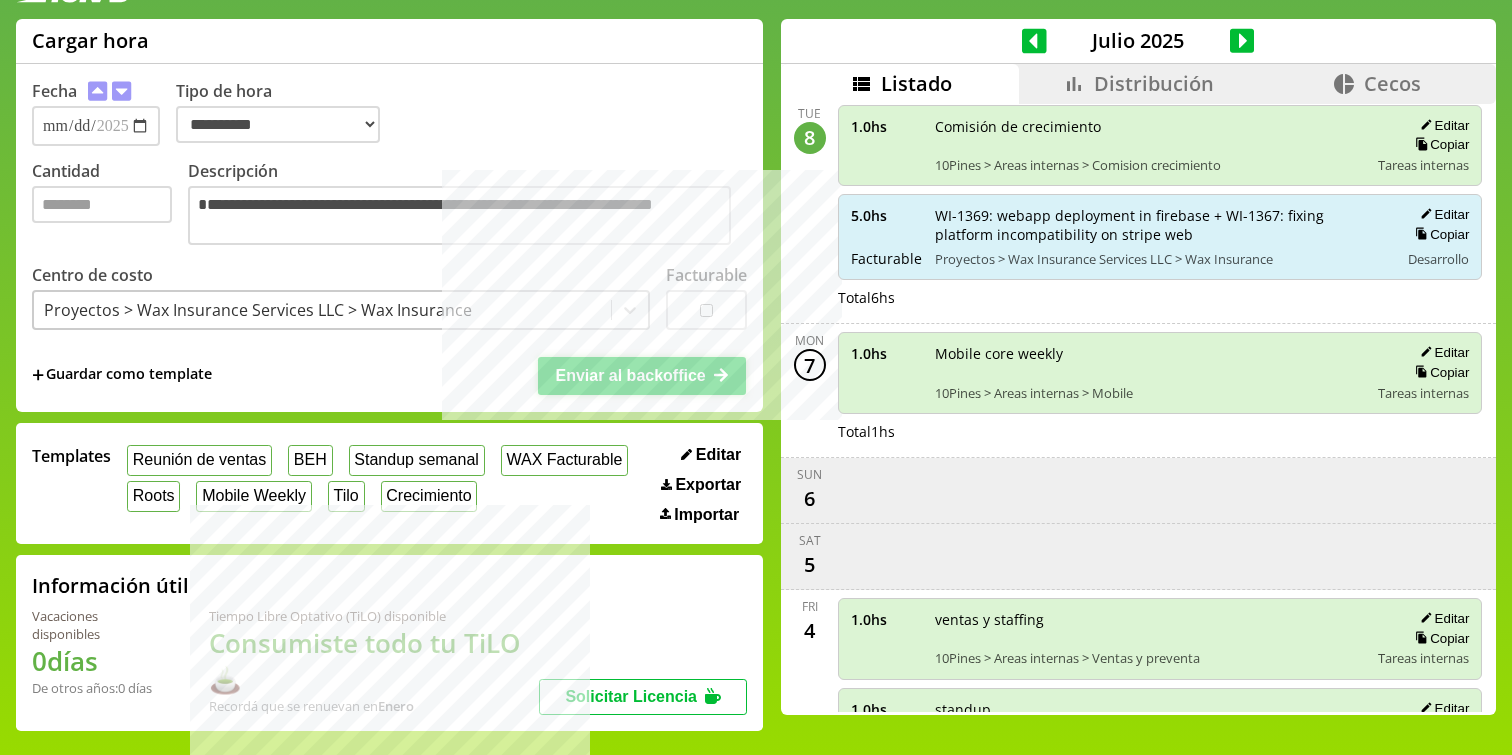 click on "Enviar al backoffice" at bounding box center [630, 375] 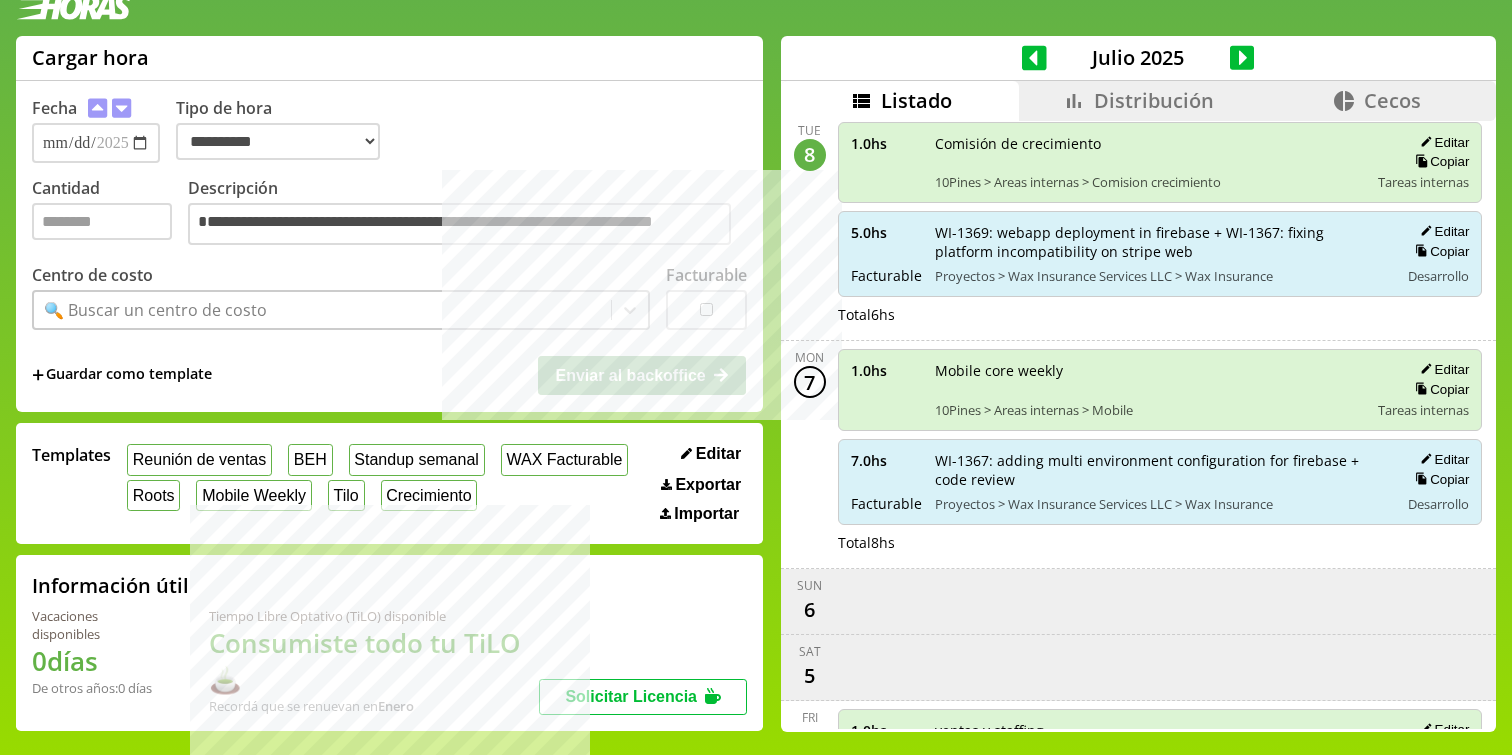 click on "Cantidad" at bounding box center [110, 213] 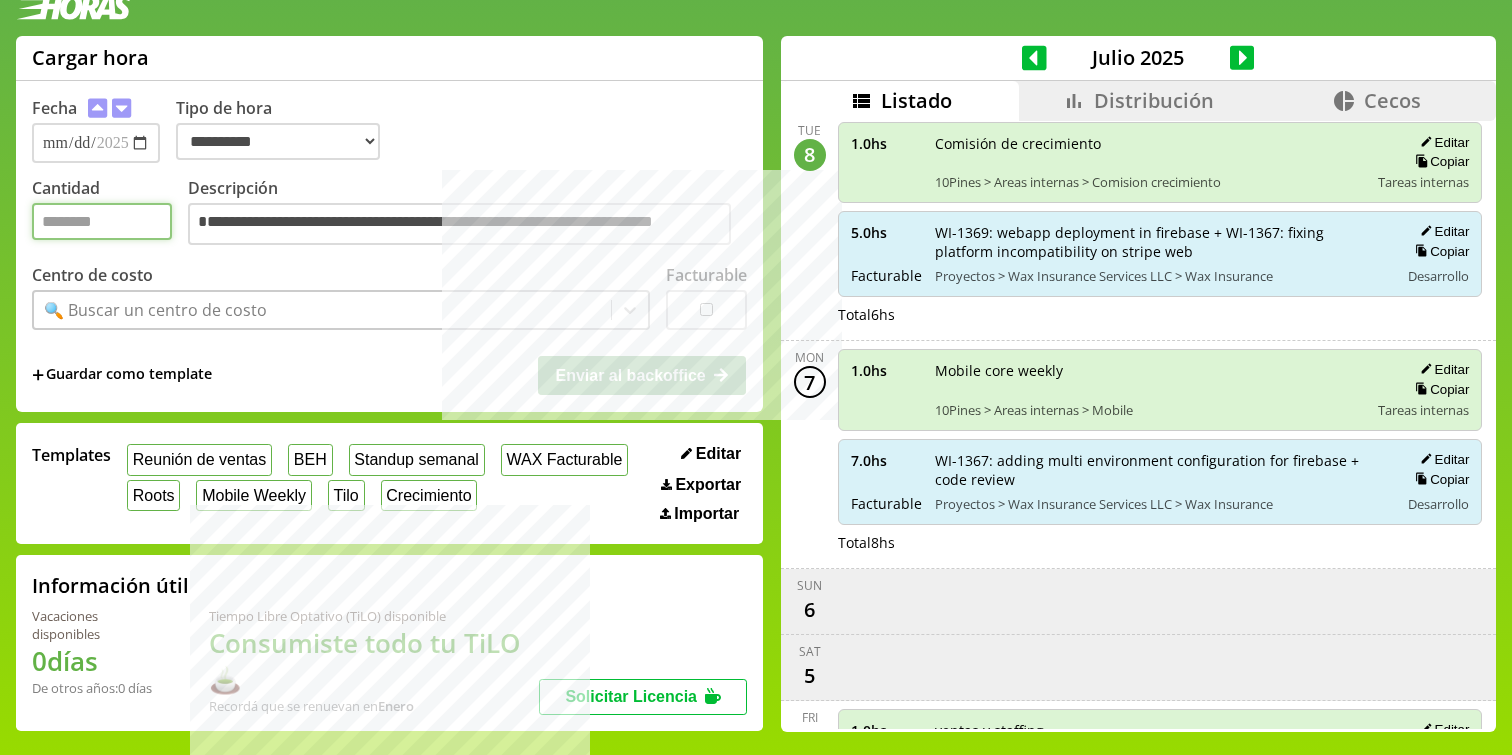 click on "Cantidad" at bounding box center (102, 221) 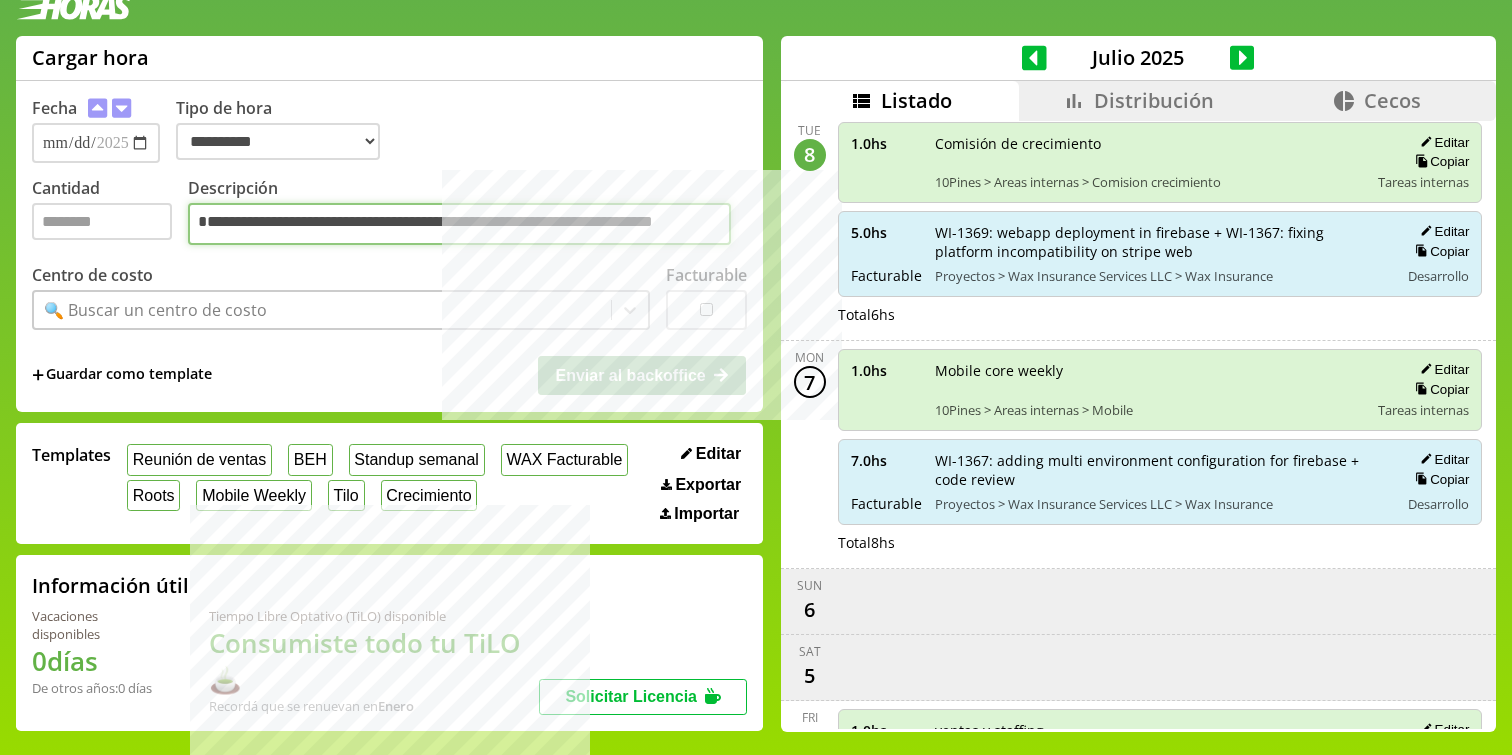 click on "**********" at bounding box center (459, 224) 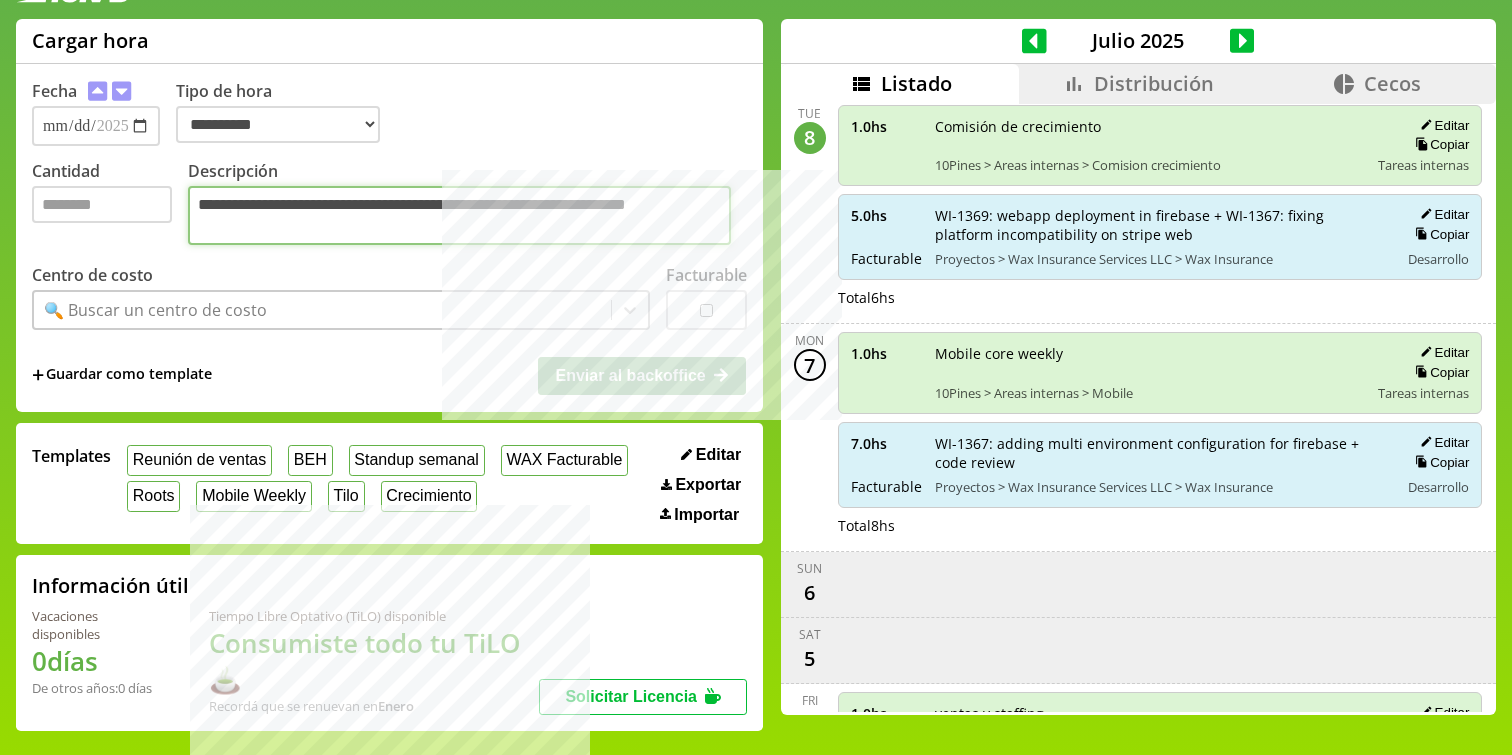 type on "**********" 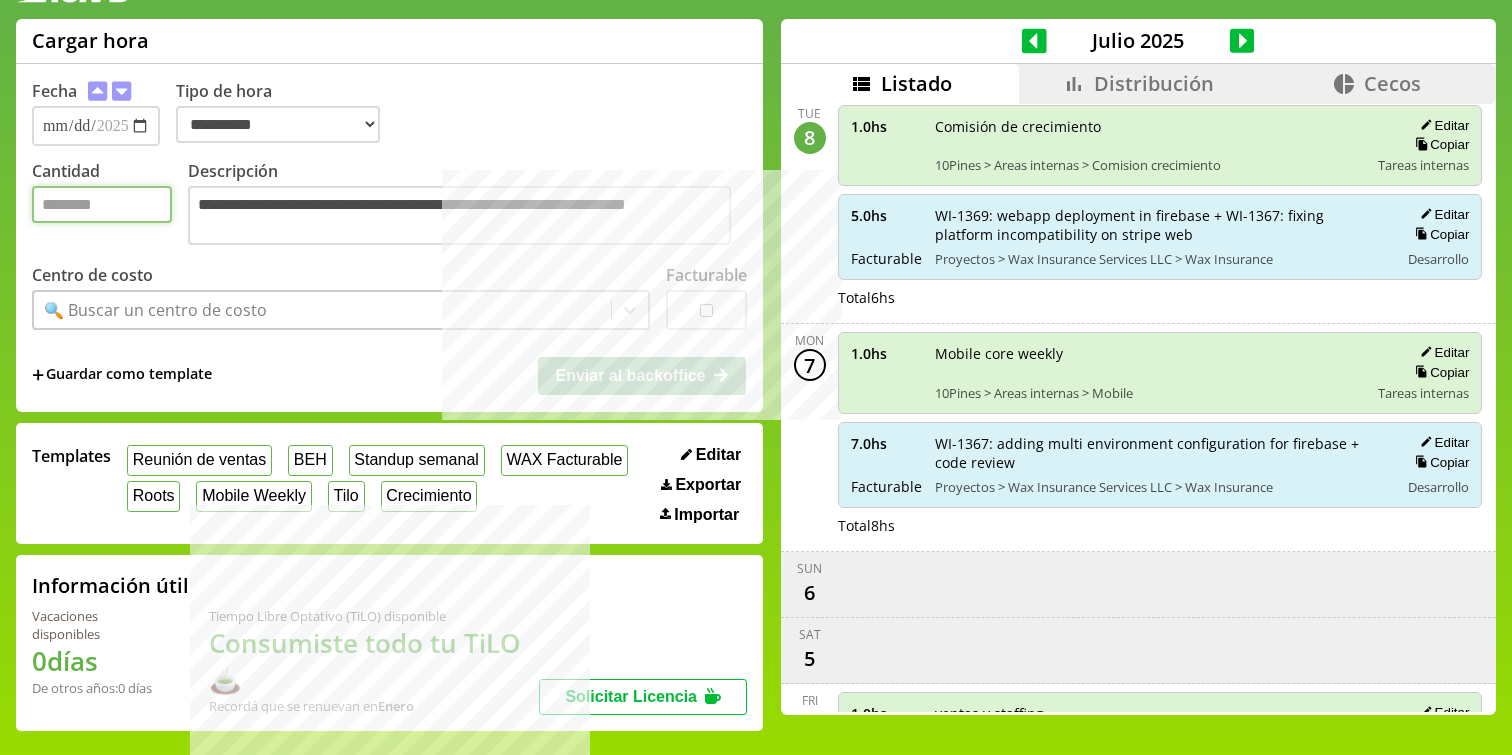 click on "***" at bounding box center [102, 204] 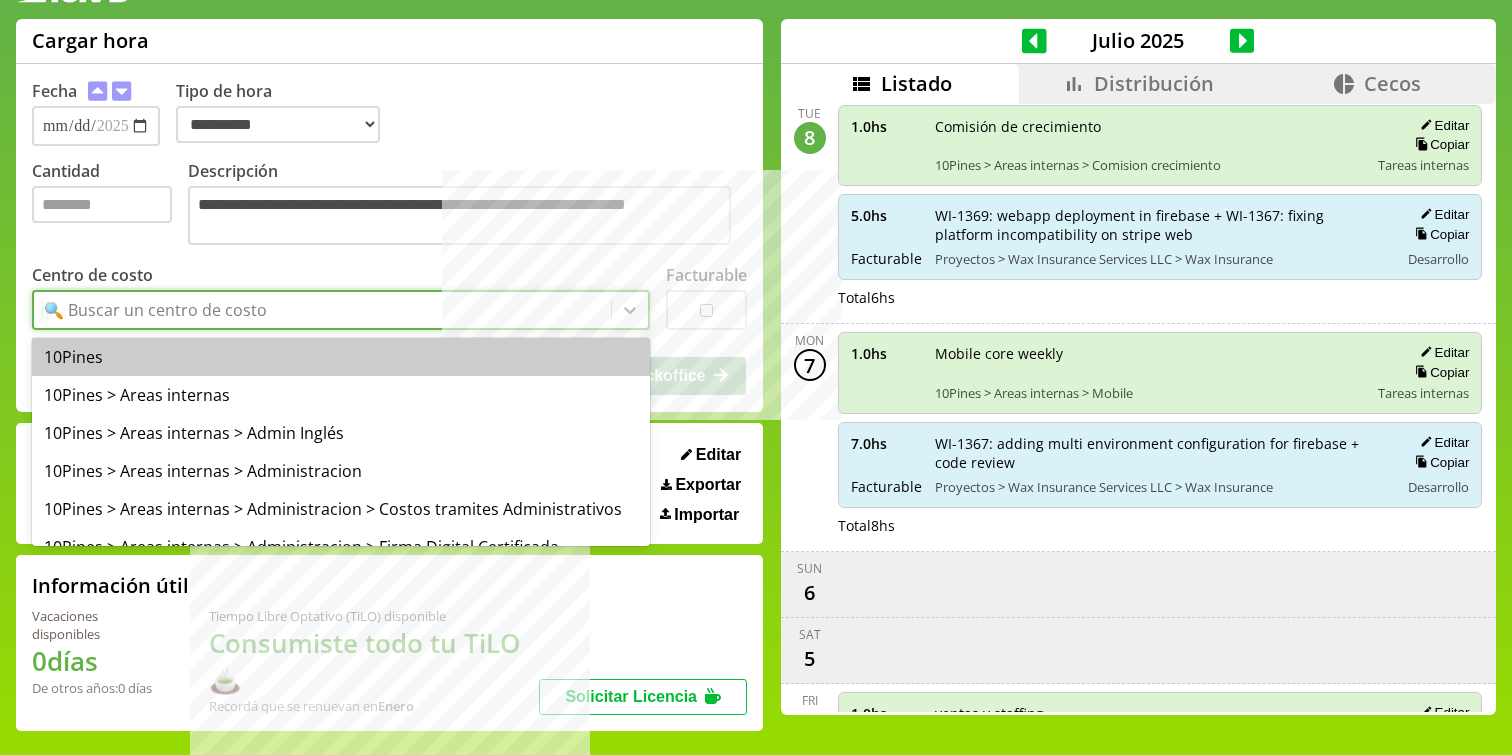 click on "🔍 Buscar un centro de costo" at bounding box center (322, 310) 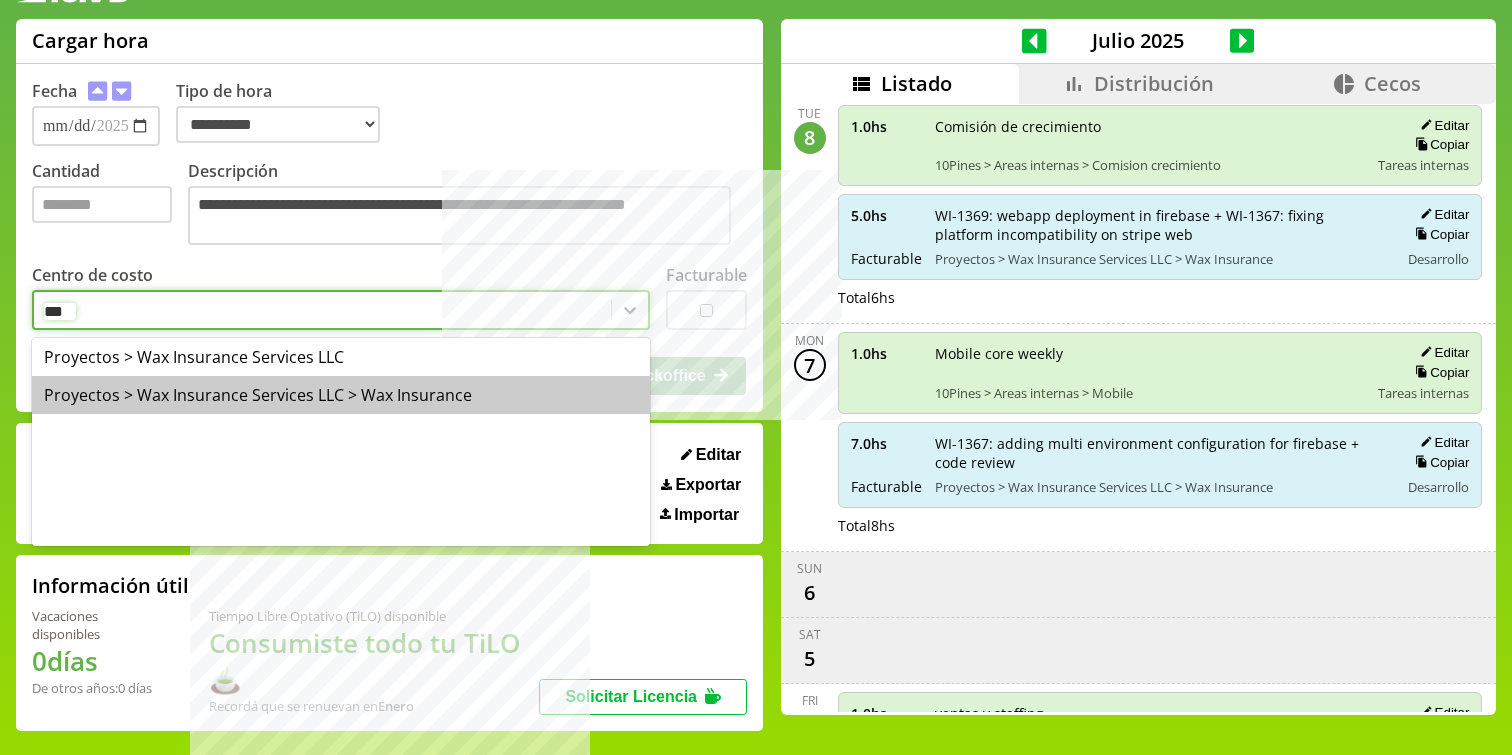 click on "Proyectos > Wax Insurance Services LLC > Wax Insurance" at bounding box center (341, 395) 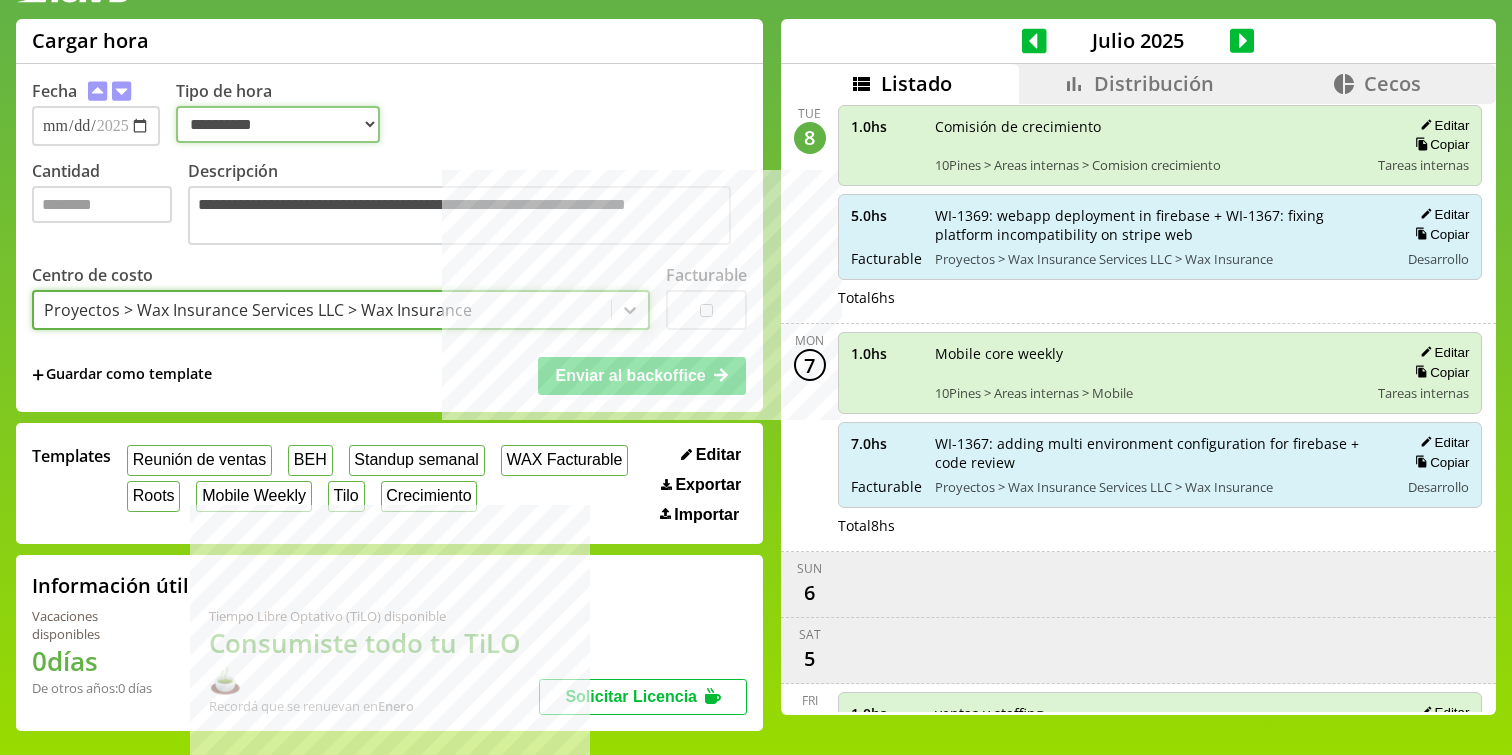 click on "**********" at bounding box center [278, 124] 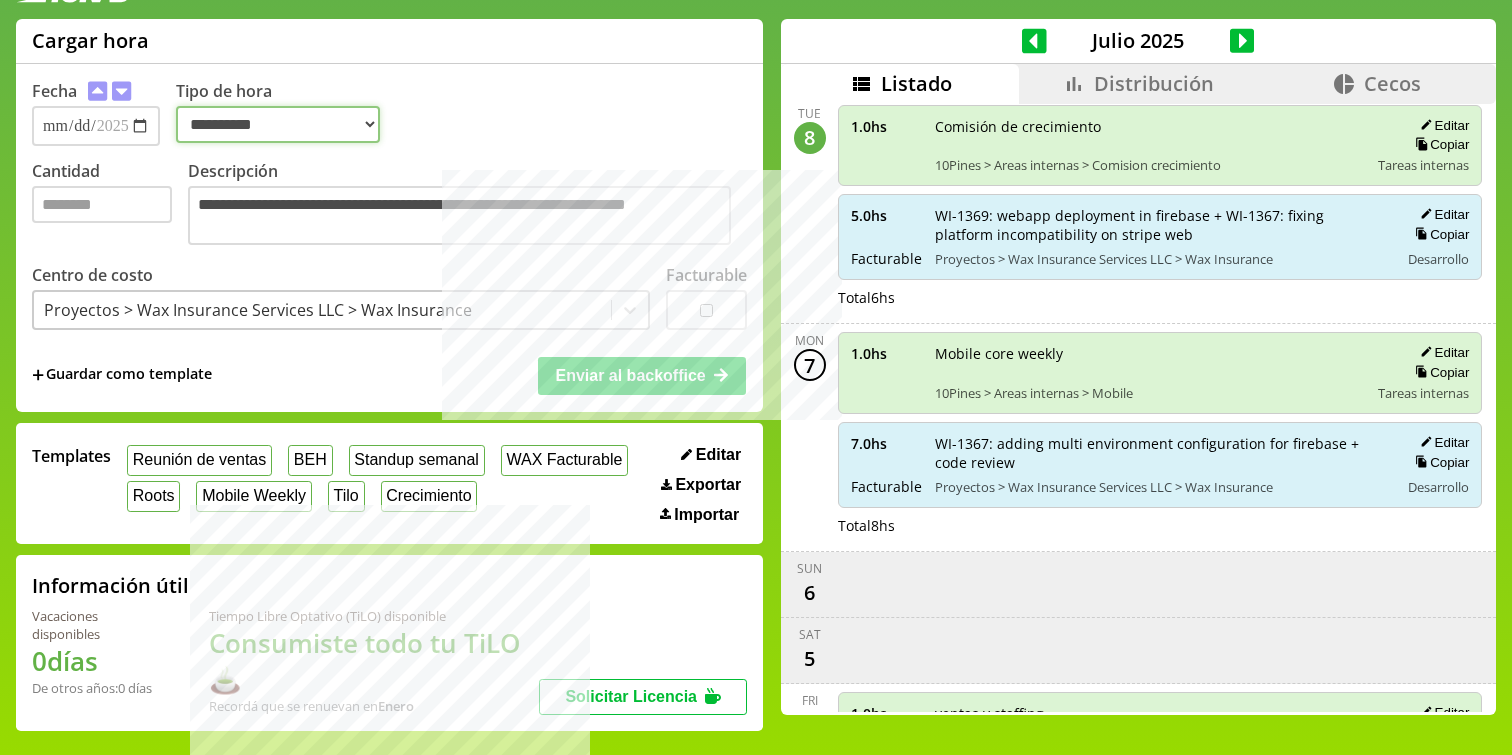 select on "**********" 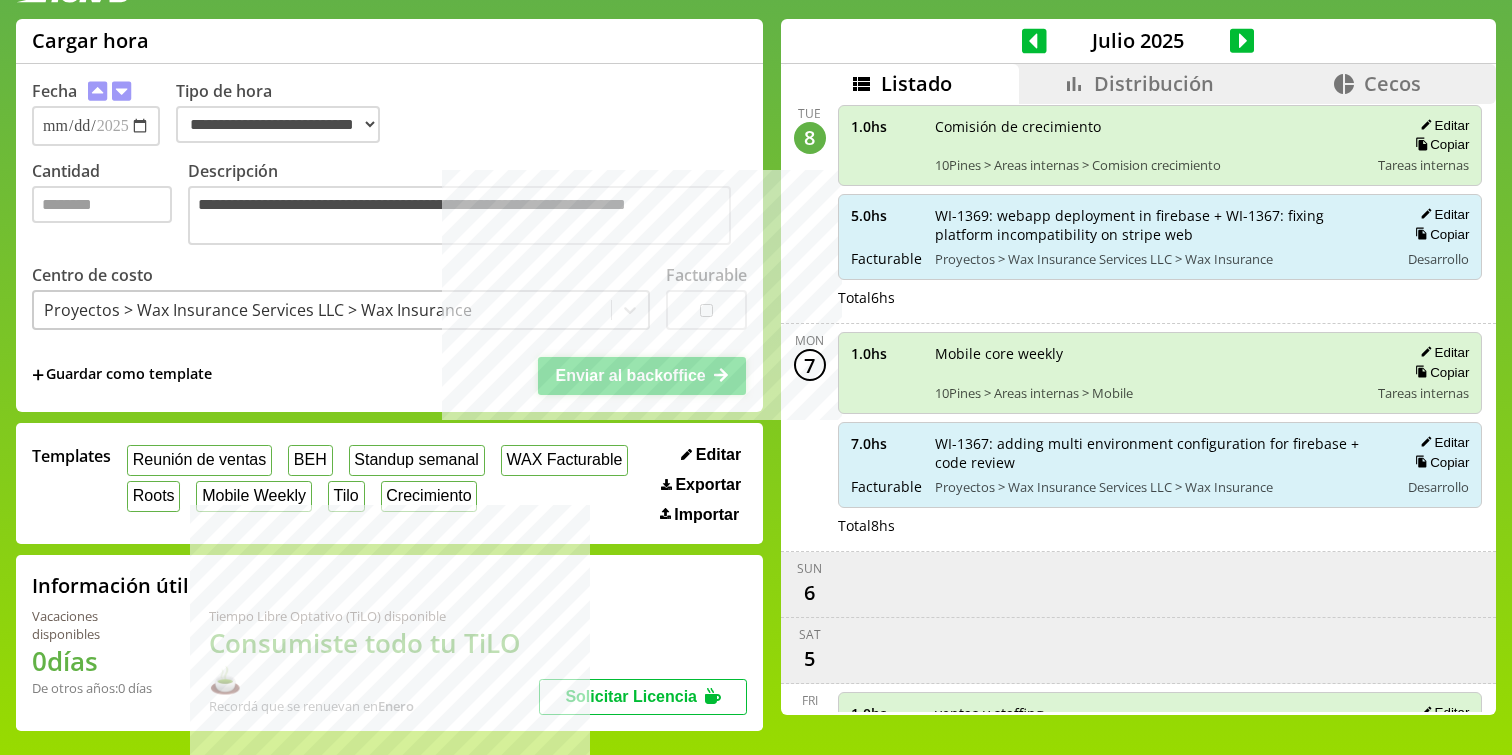 click on "Enviar al backoffice" at bounding box center [630, 375] 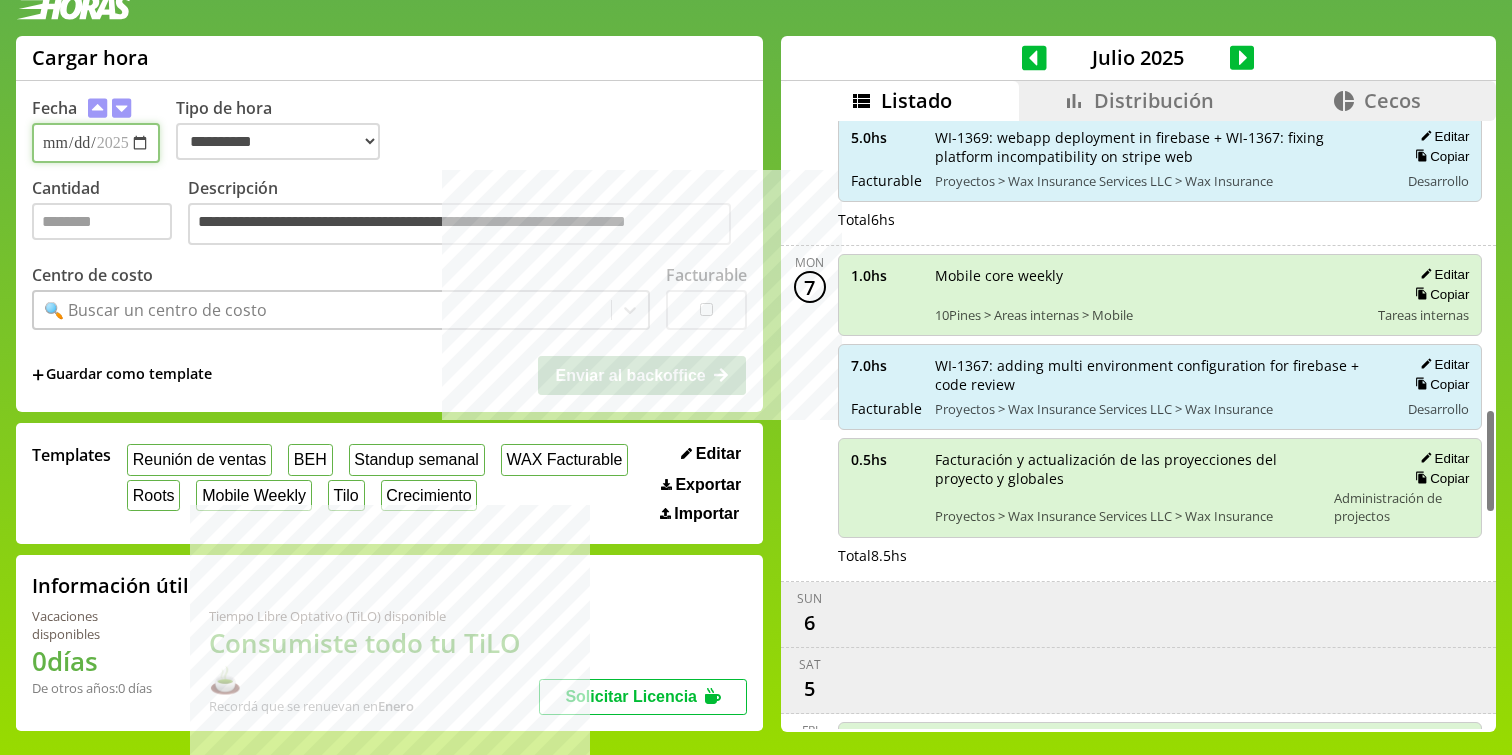 scroll, scrollTop: 1668, scrollLeft: 0, axis: vertical 